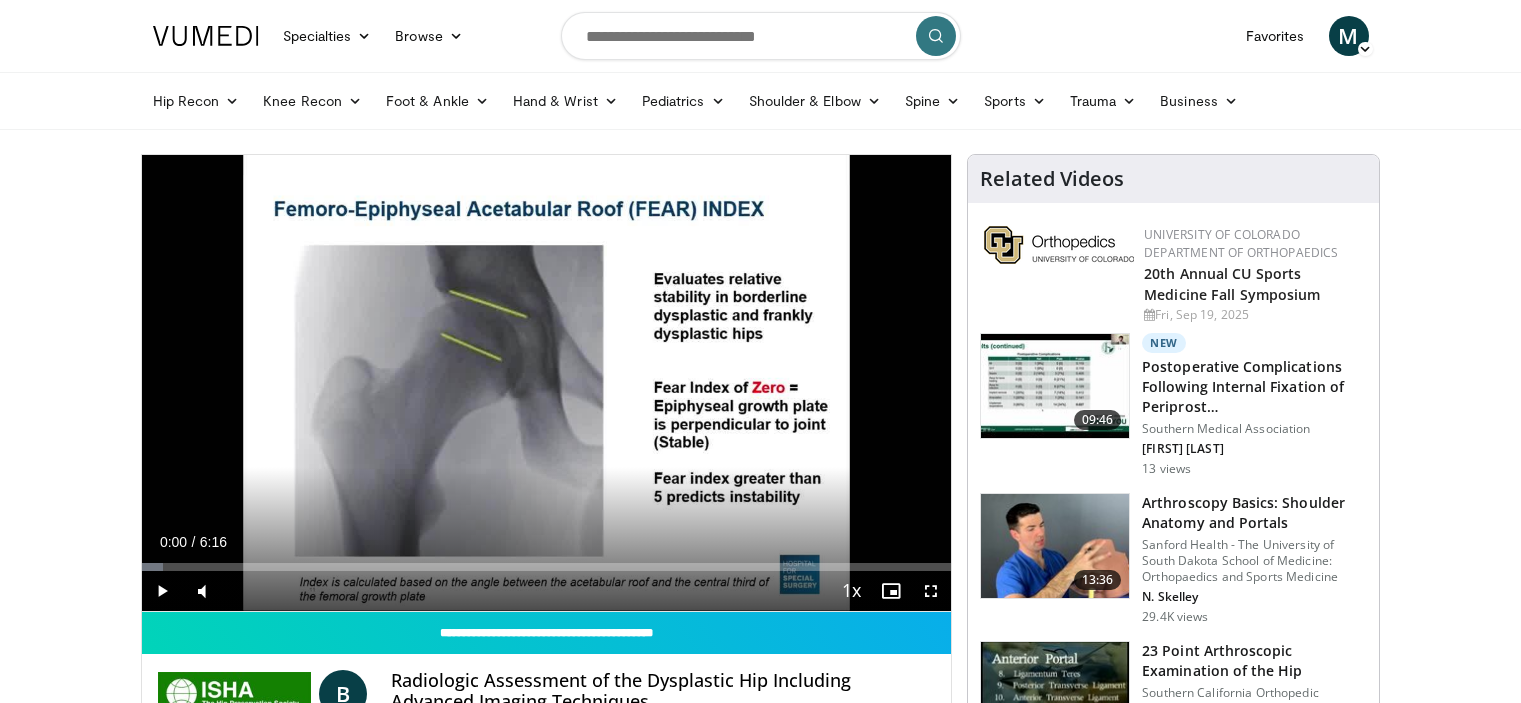 scroll, scrollTop: 0, scrollLeft: 0, axis: both 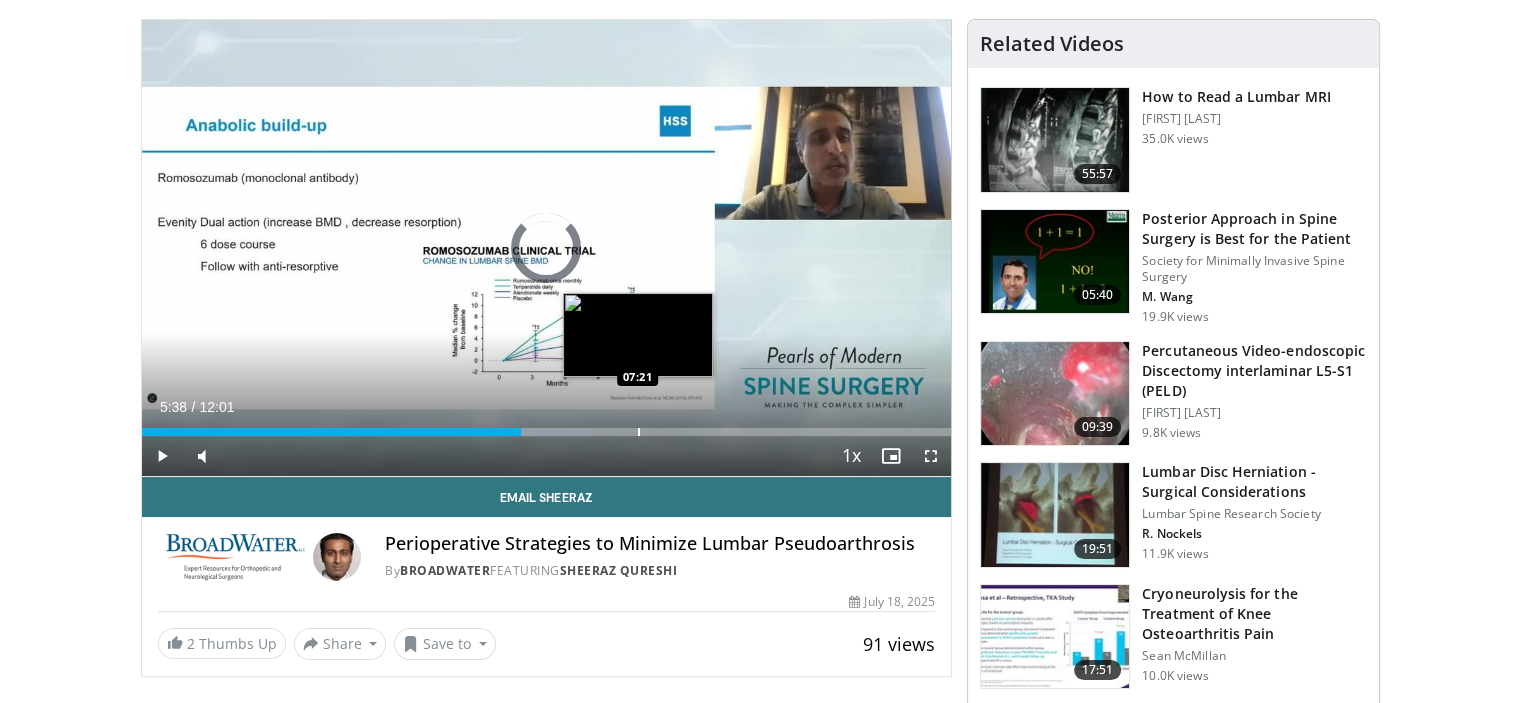 click on "Loaded :  55.48% 05:38 07:21" at bounding box center (547, 426) 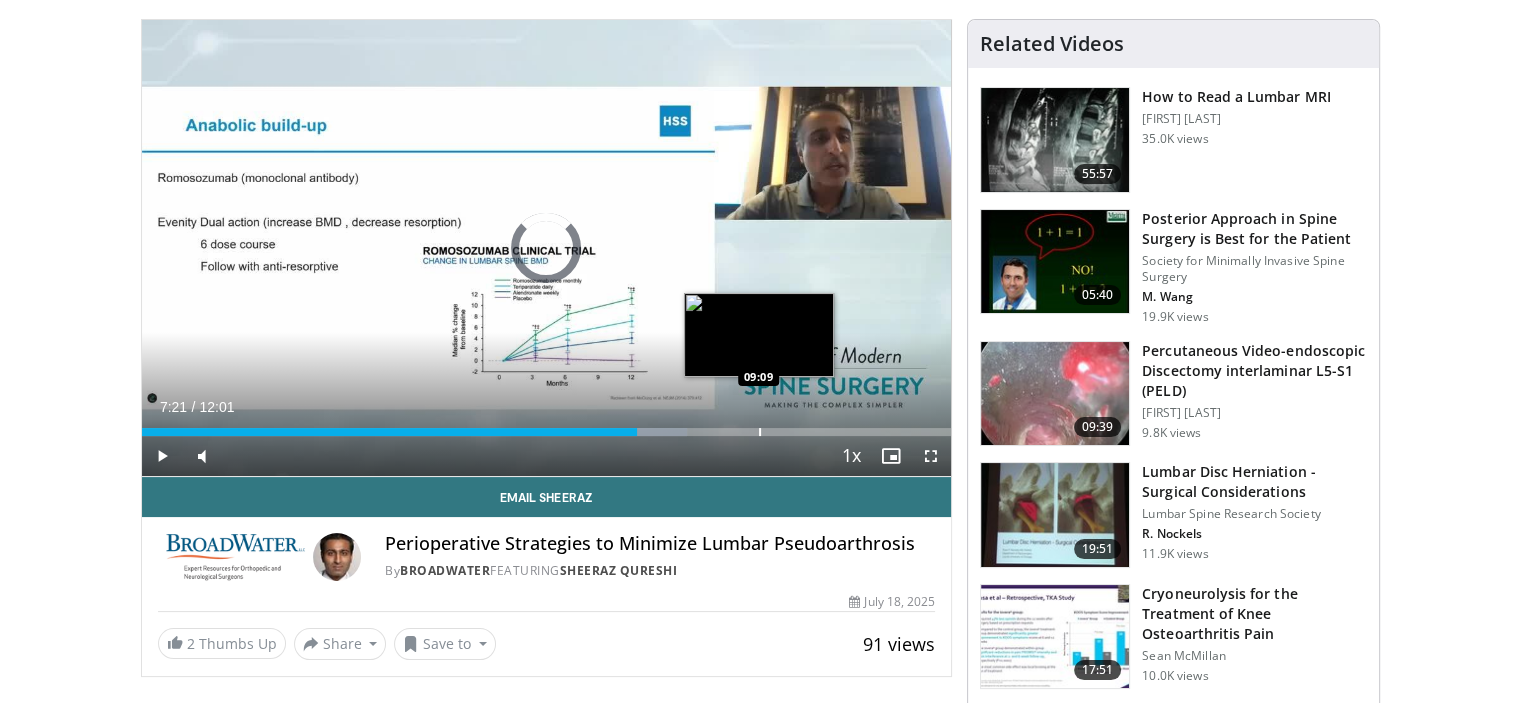 click at bounding box center [760, 432] 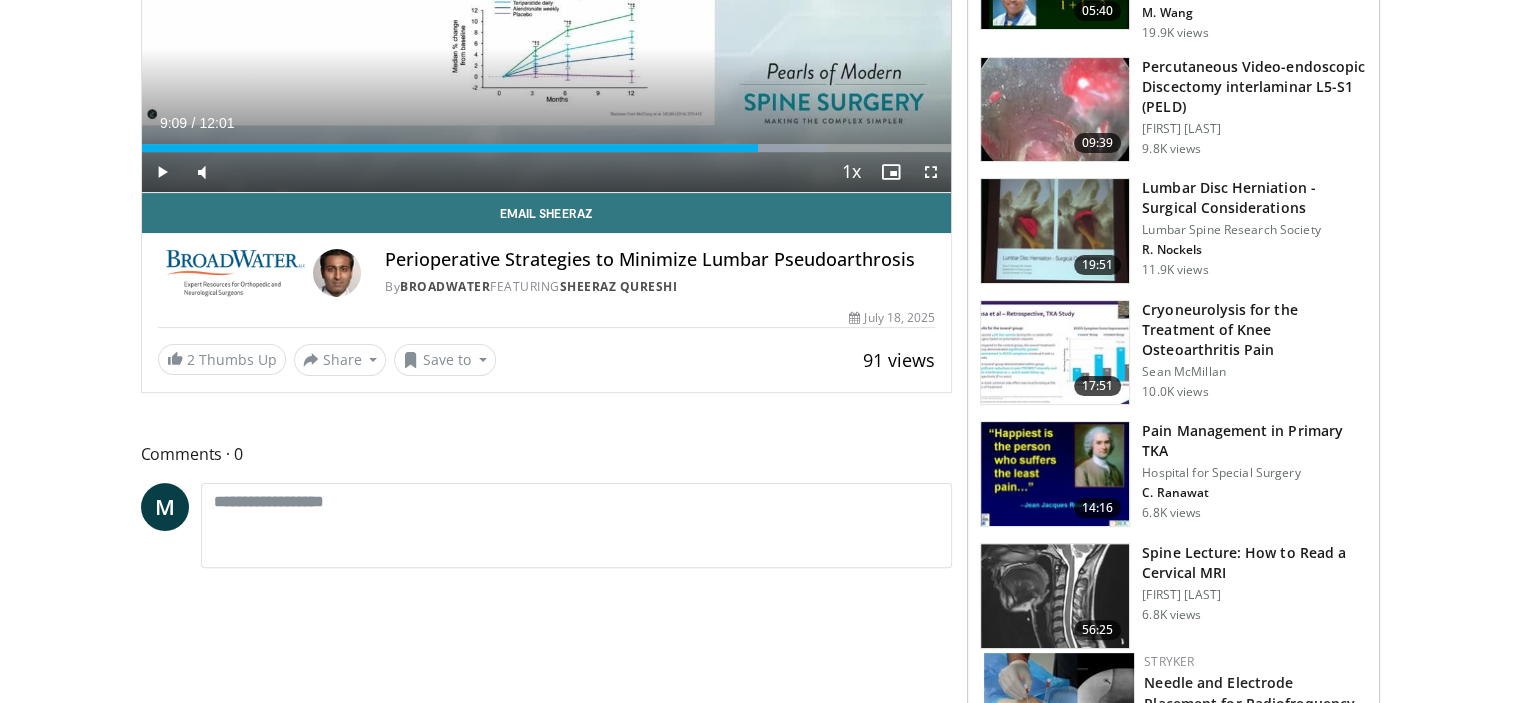 scroll, scrollTop: 0, scrollLeft: 0, axis: both 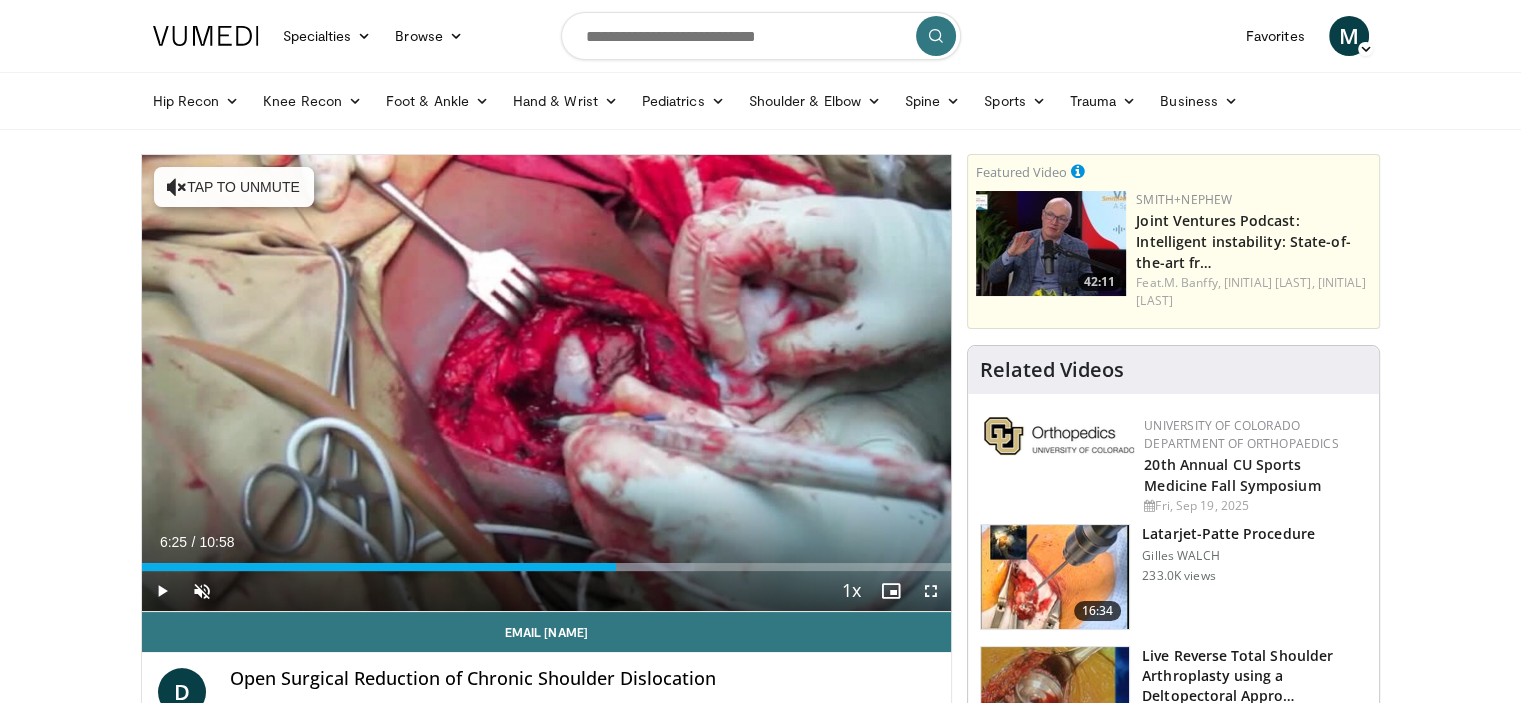 click on "Specialties
Adult & Family Medicine
Allergy, Asthma, Immunology
Anesthesiology
Cardiology
Dental
Dermatology
Endocrinology
Gastroenterology & Hepatology
General Surgery
Hematology & Oncology
Infectious Disease
Nephrology
Neurology
Neurosurgery
Obstetrics & Gynecology
Ophthalmology
Oral Maxillofacial
Orthopaedics
Otolaryngology
Pediatrics
Plastic Surgery
Podiatry
Psychiatry
Pulmonology
Radiation Oncology
Radiology
Rheumatology
Urology" at bounding box center (760, 2680) 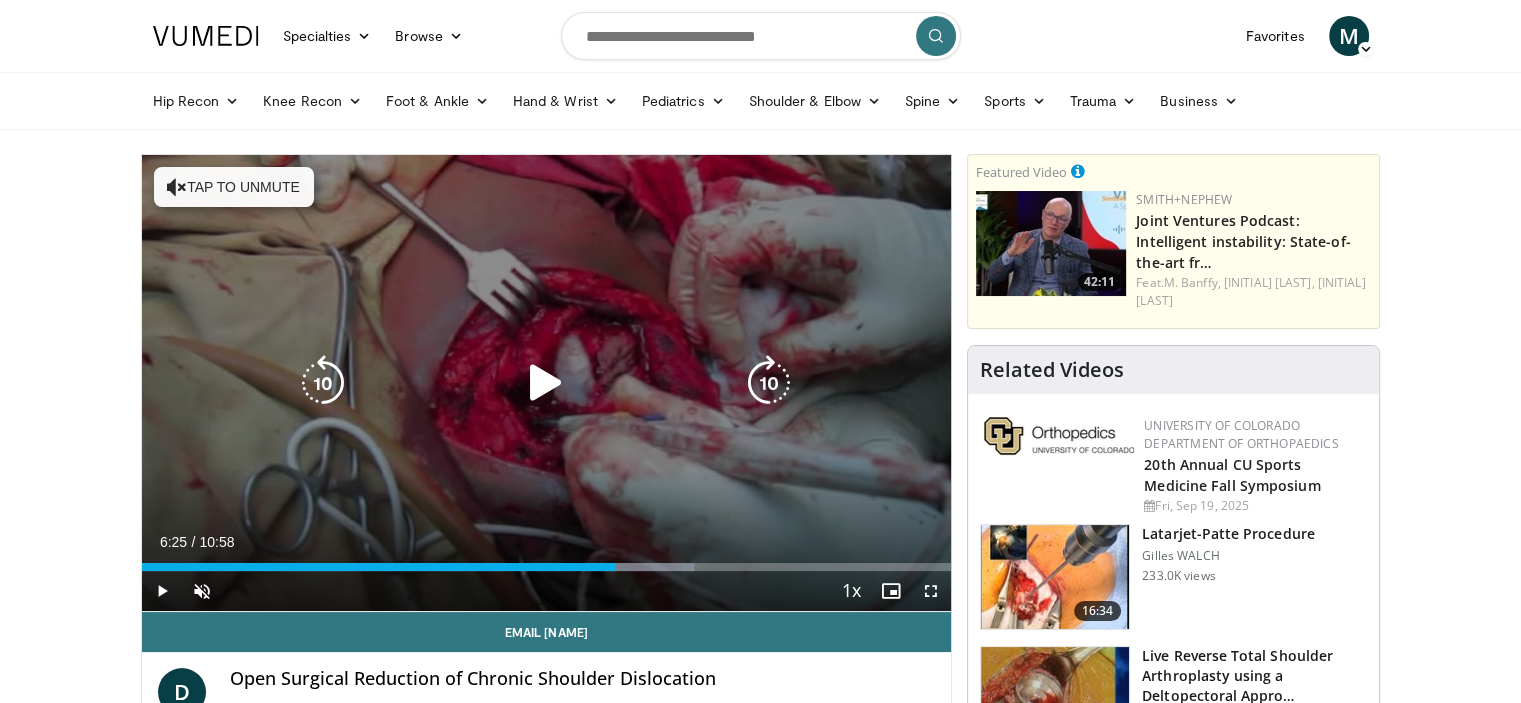 click at bounding box center (546, 383) 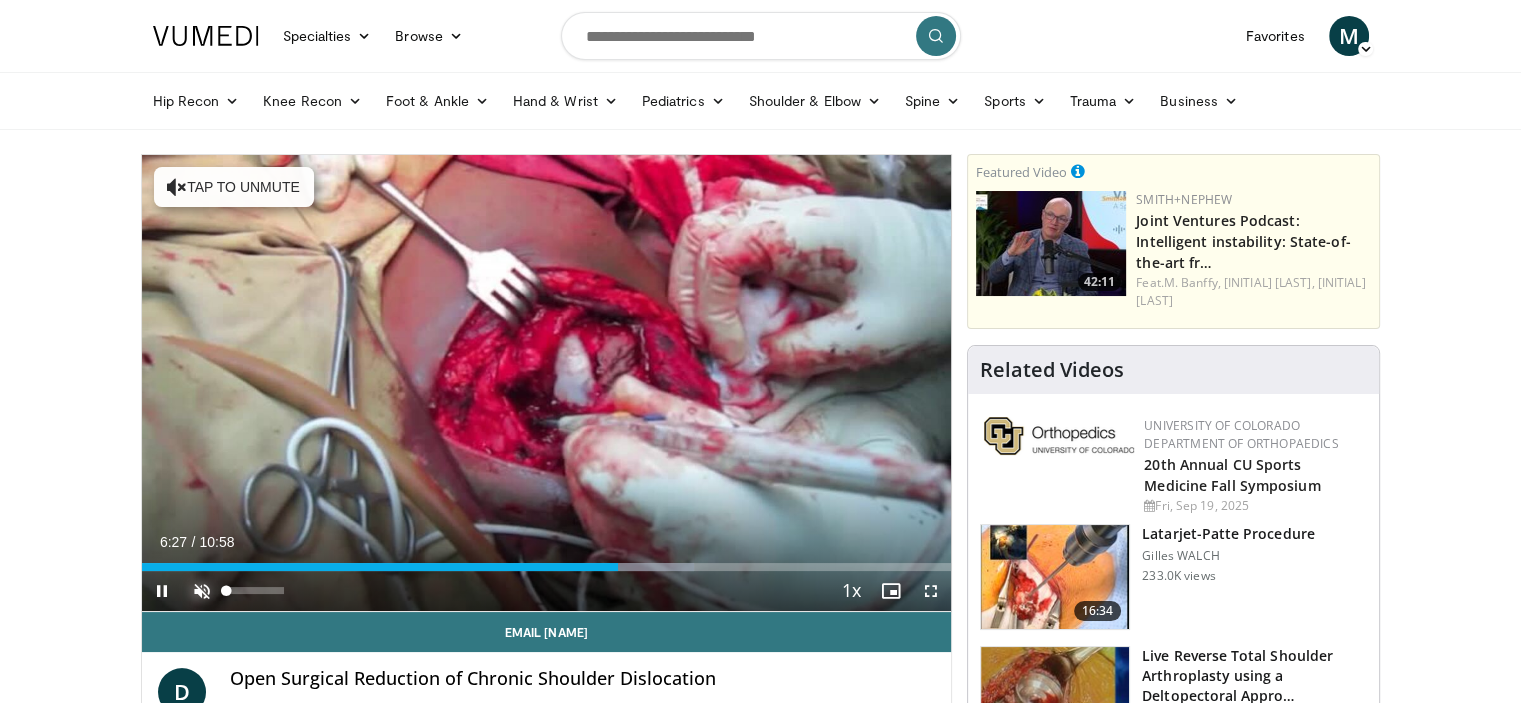 click at bounding box center [202, 591] 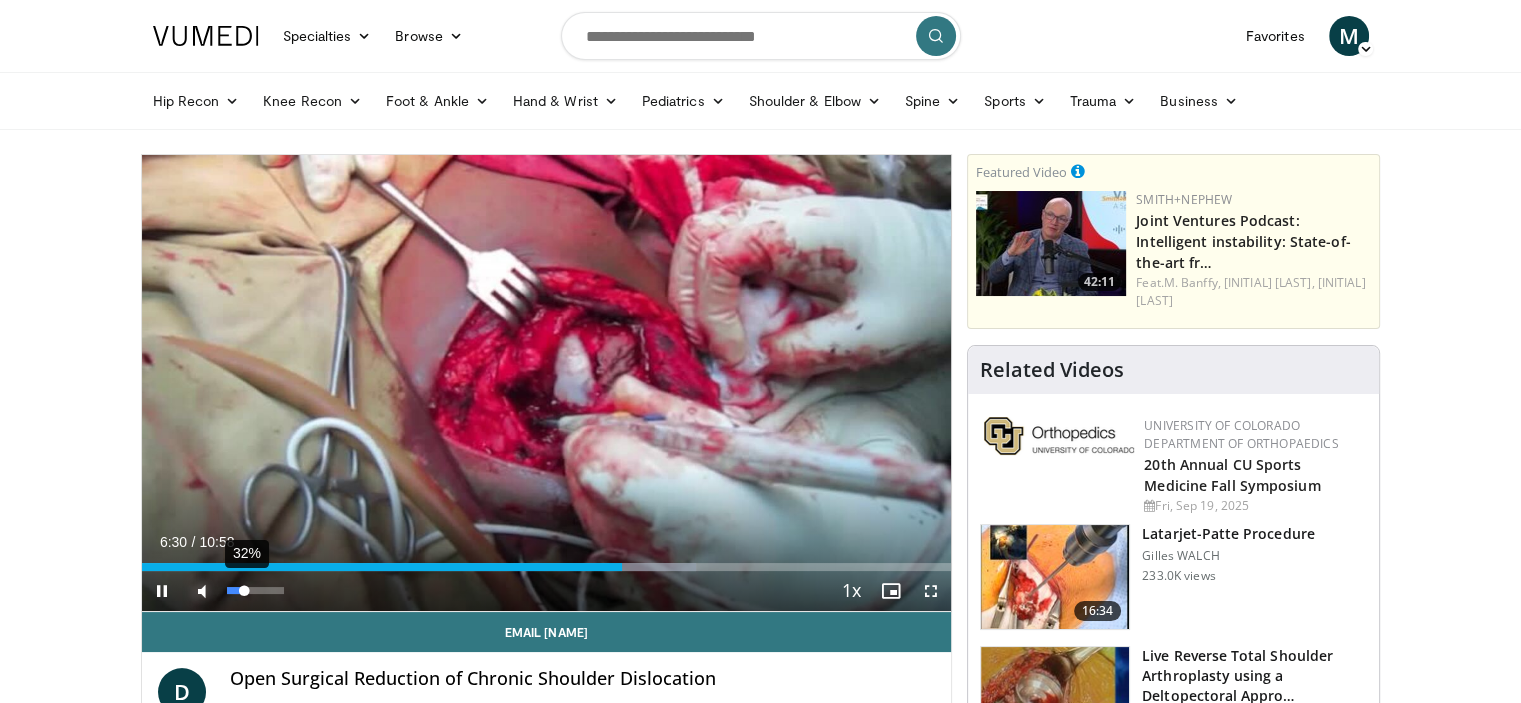 click on "32%" at bounding box center (255, 590) 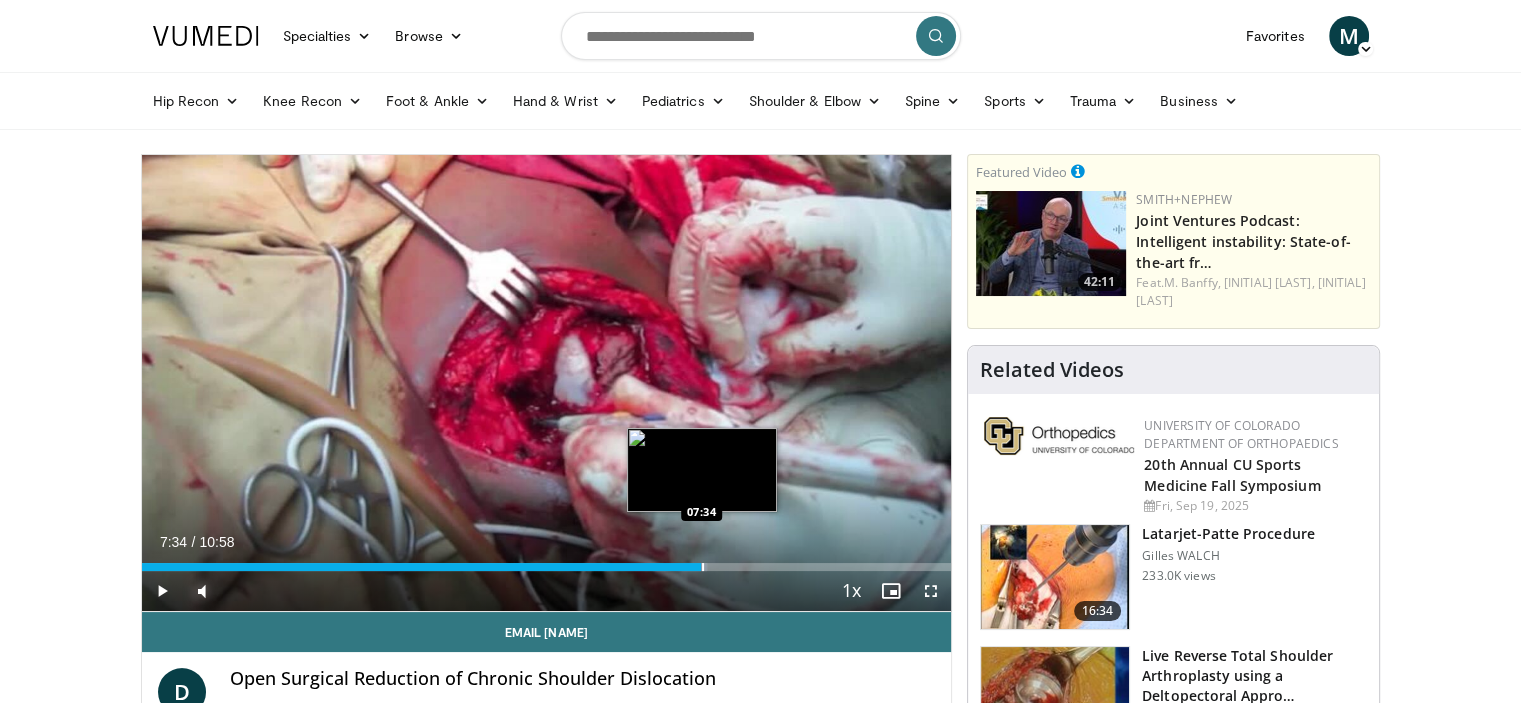 click on "Loaded :  69.80% 07:34 07:34" at bounding box center [547, 561] 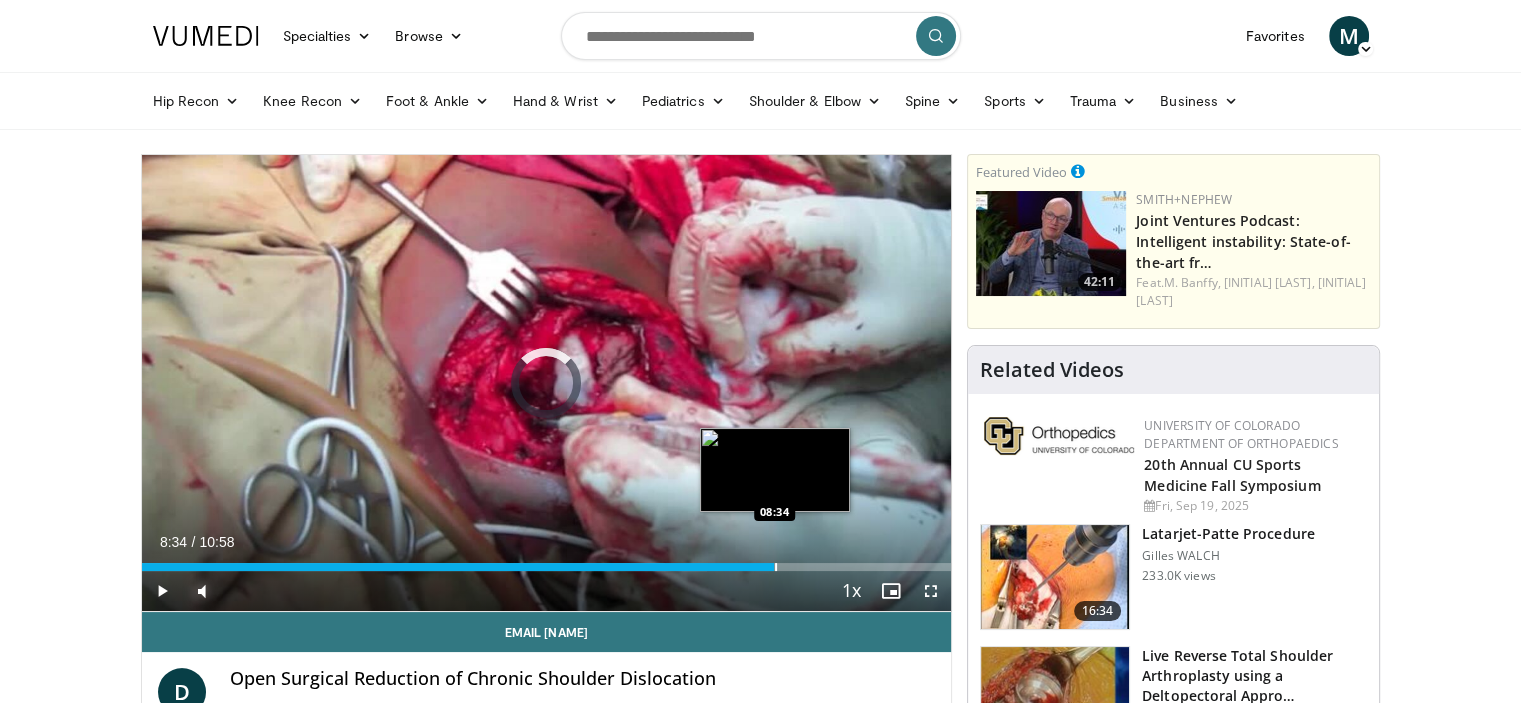 click on "Loaded :  69.80% 07:36 08:34" at bounding box center (547, 561) 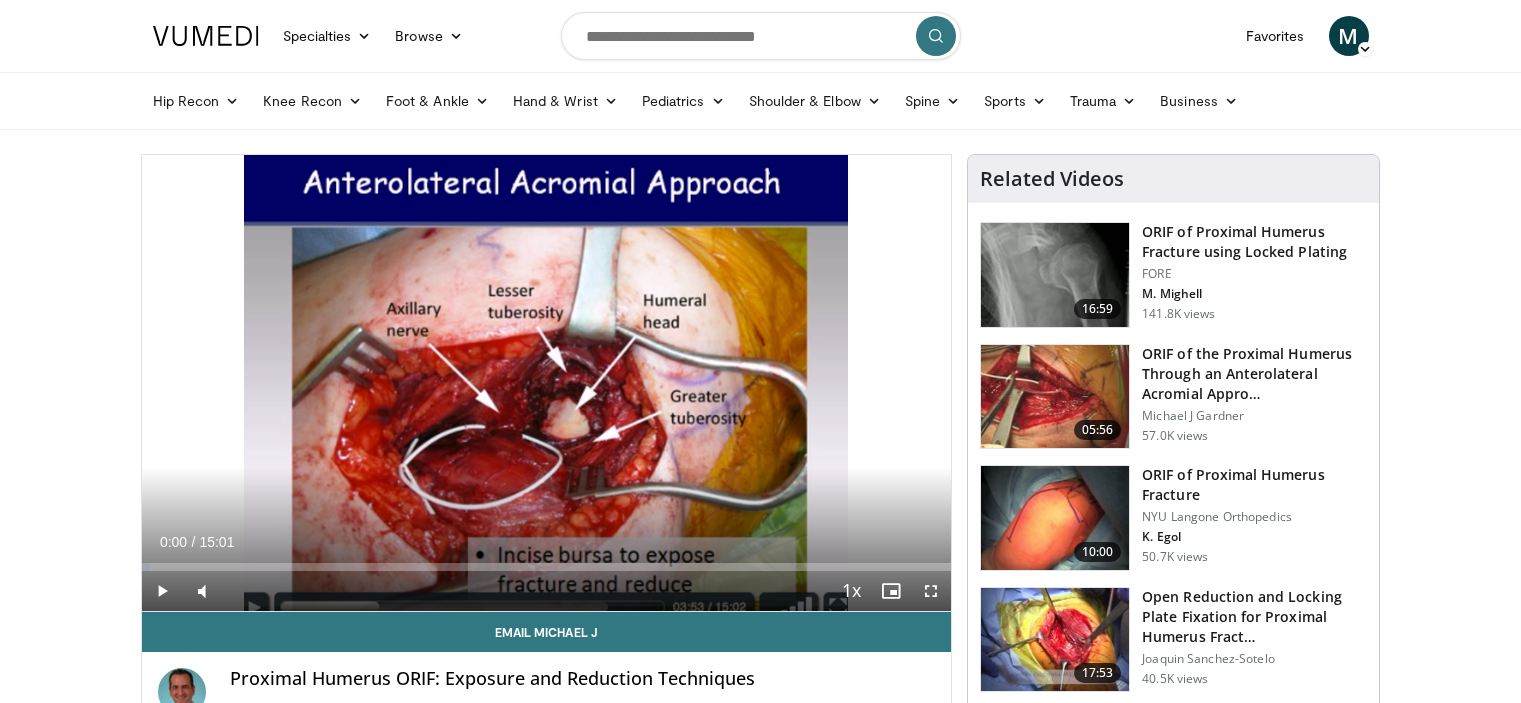 scroll, scrollTop: 0, scrollLeft: 0, axis: both 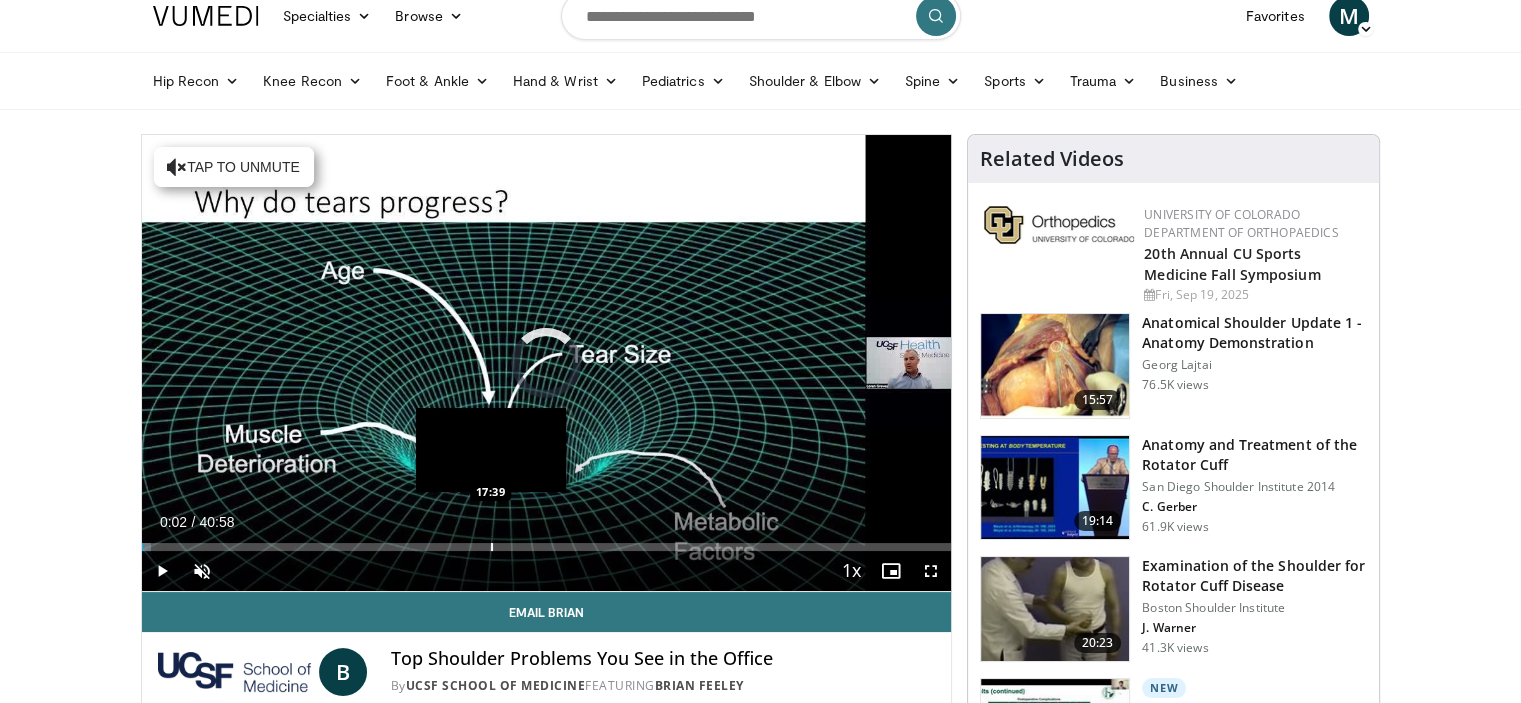 click at bounding box center (492, 547) 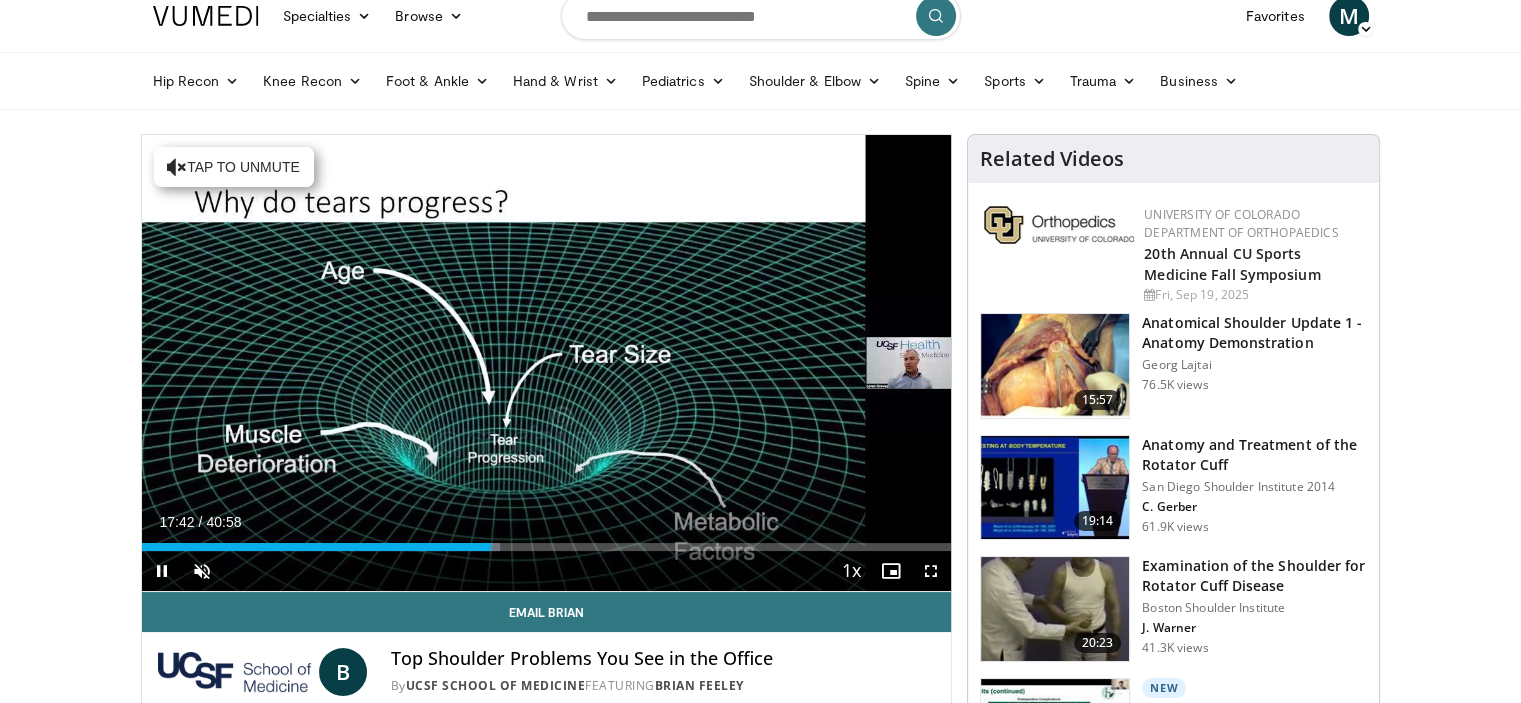 click on "Current Time  17:42 / Duration  40:58 Pause Skip Backward Skip Forward Unmute Loaded :  44.33% 17:42 24:04 Stream Type  LIVE Seek to live, currently behind live LIVE   1x Playback Rate 0.5x 0.75x 1x , selected 1.25x 1.5x 1.75x 2x Chapters Chapters Descriptions descriptions off , selected Captions captions settings , opens captions settings dialog captions off , selected Audio Track en (Main) , selected Fullscreen Enable picture-in-picture mode" at bounding box center [547, 571] 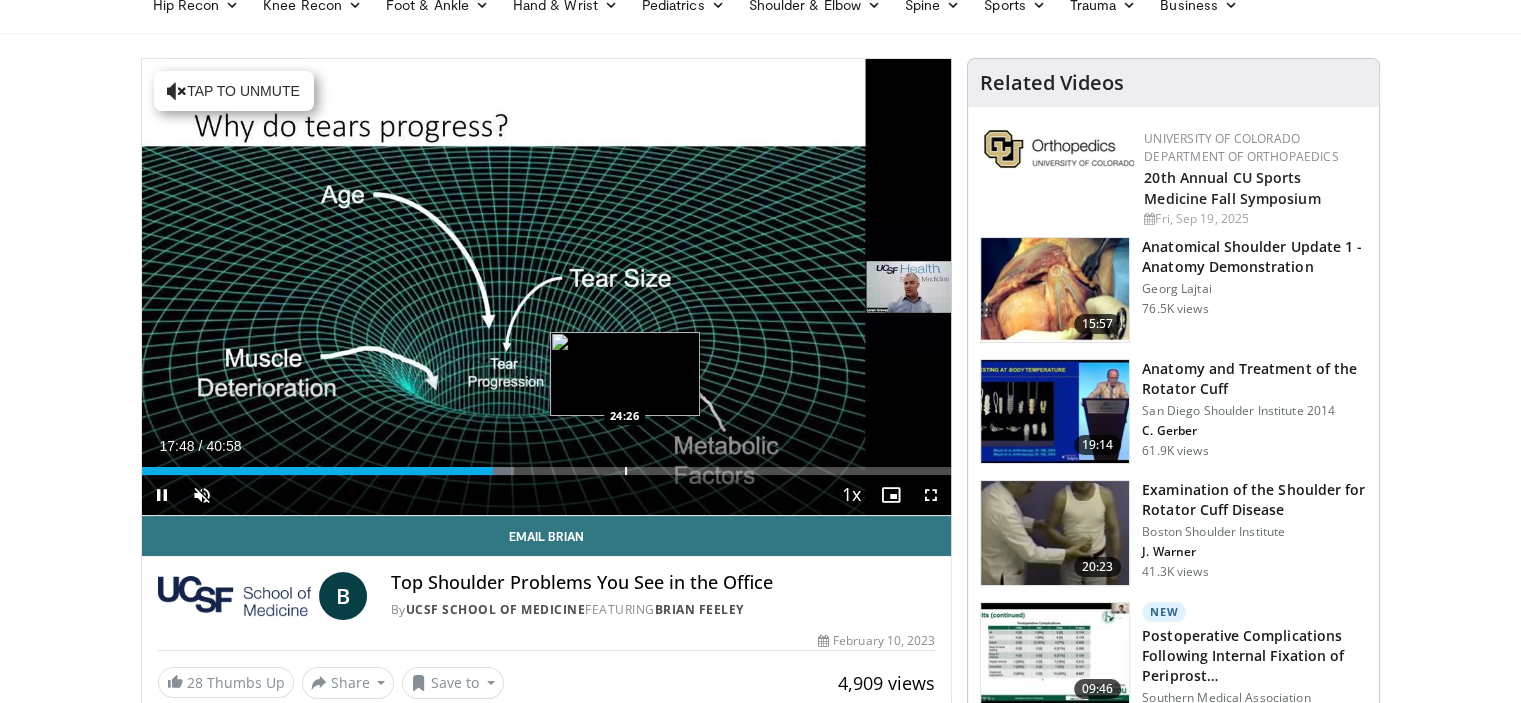 scroll, scrollTop: 0, scrollLeft: 0, axis: both 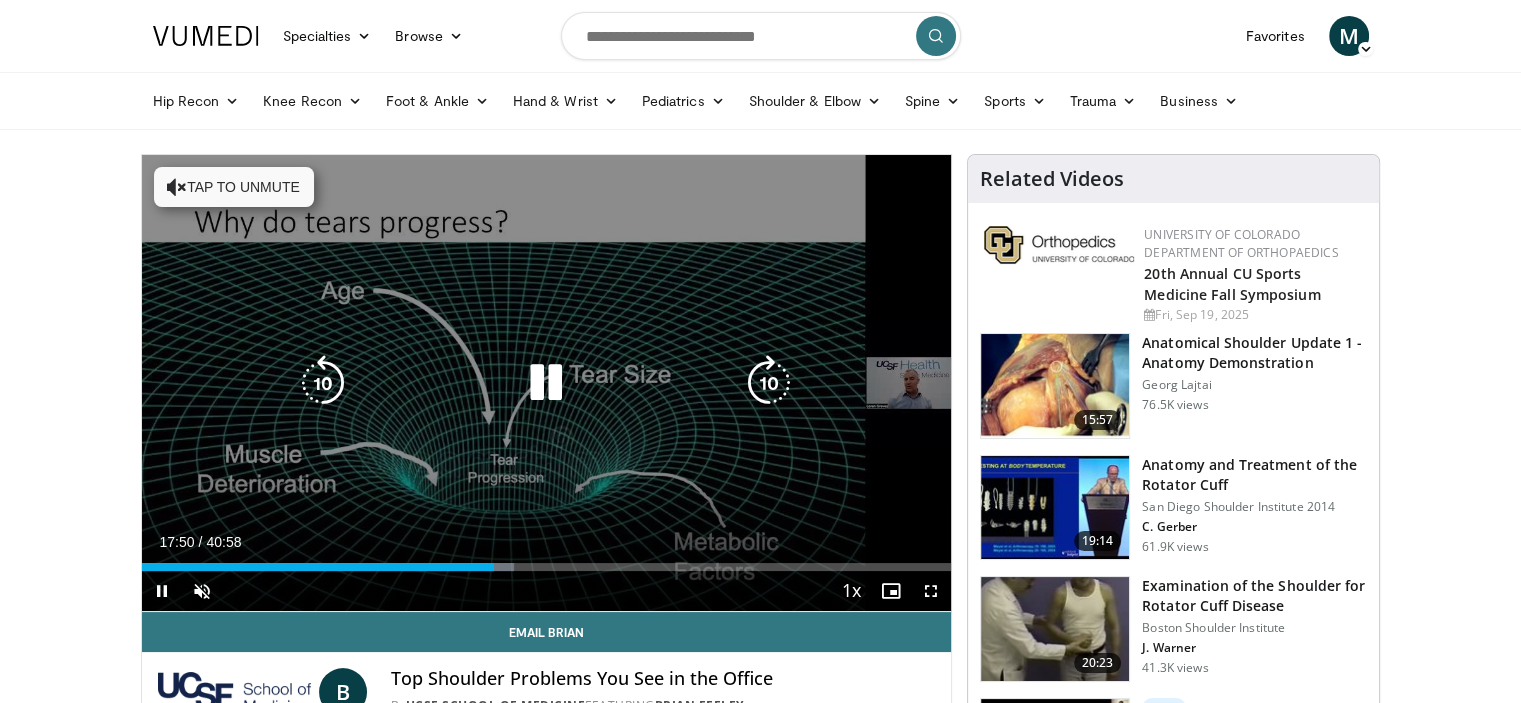 click at bounding box center (546, 383) 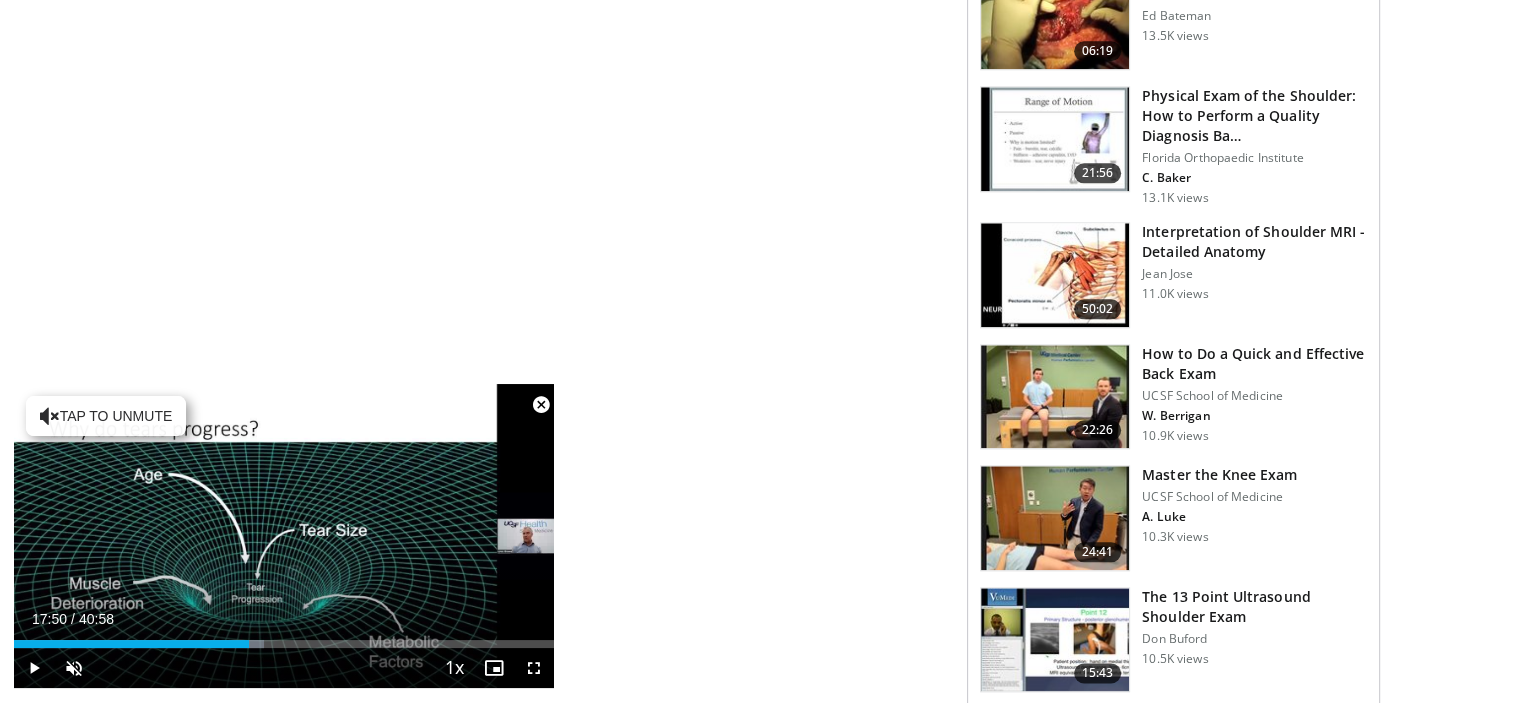 scroll, scrollTop: 2251, scrollLeft: 0, axis: vertical 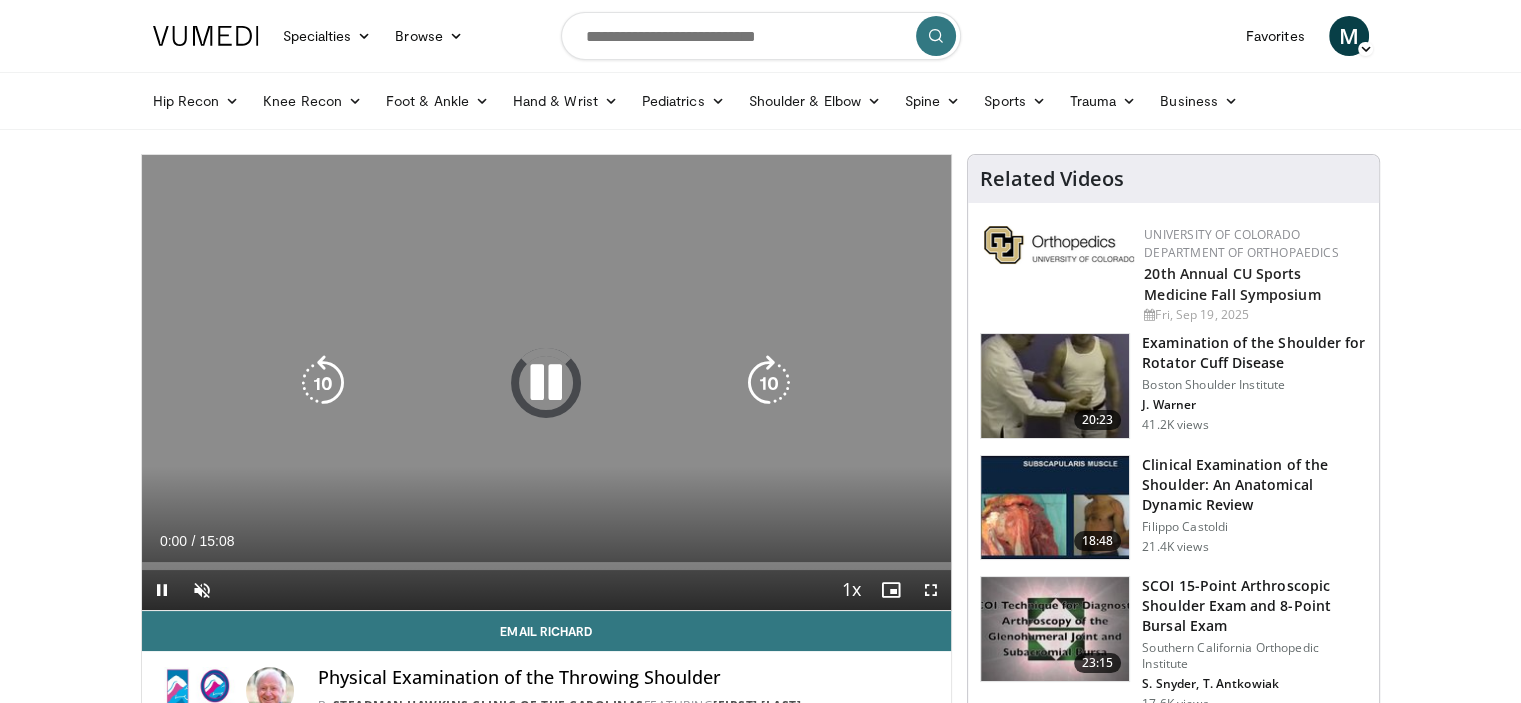 click on "10 seconds
Tap to unmute" at bounding box center [547, 382] 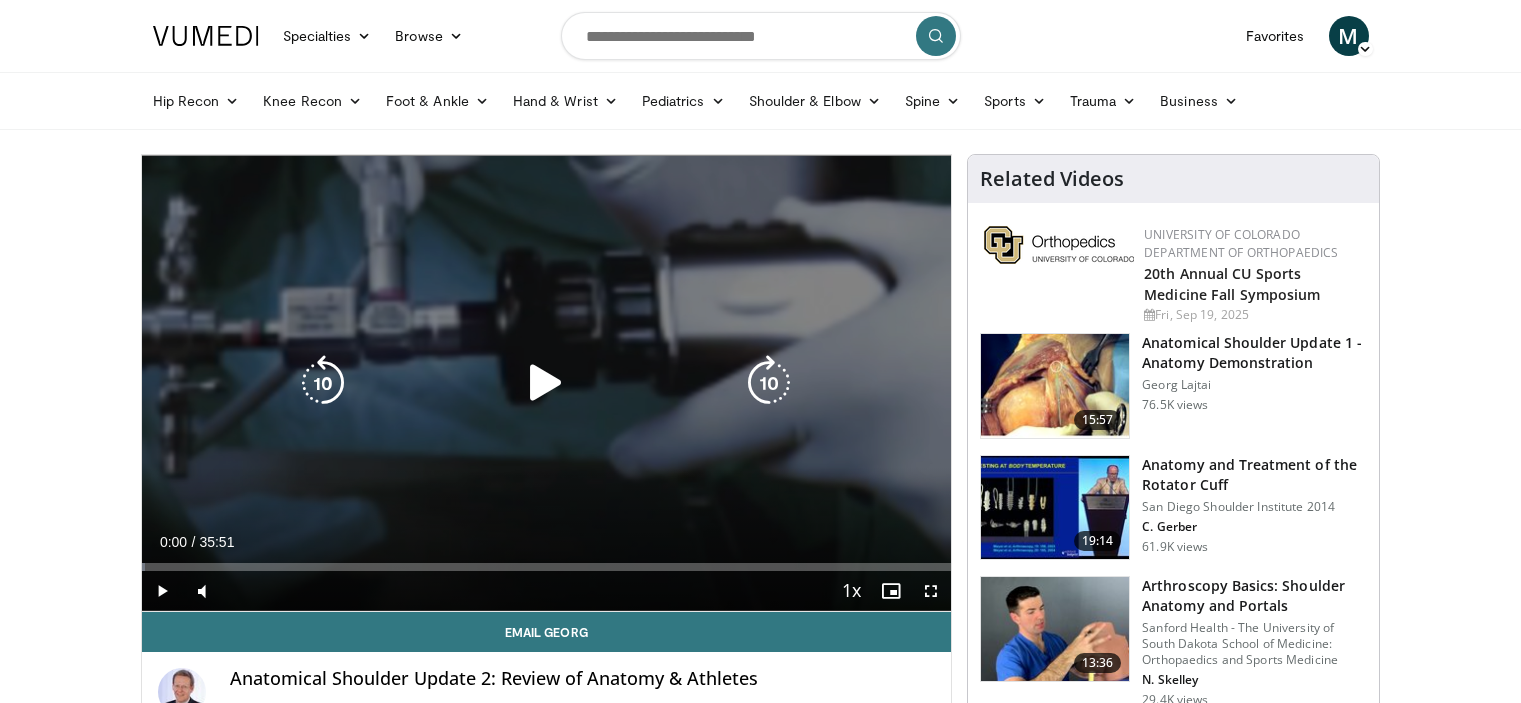 scroll, scrollTop: 0, scrollLeft: 0, axis: both 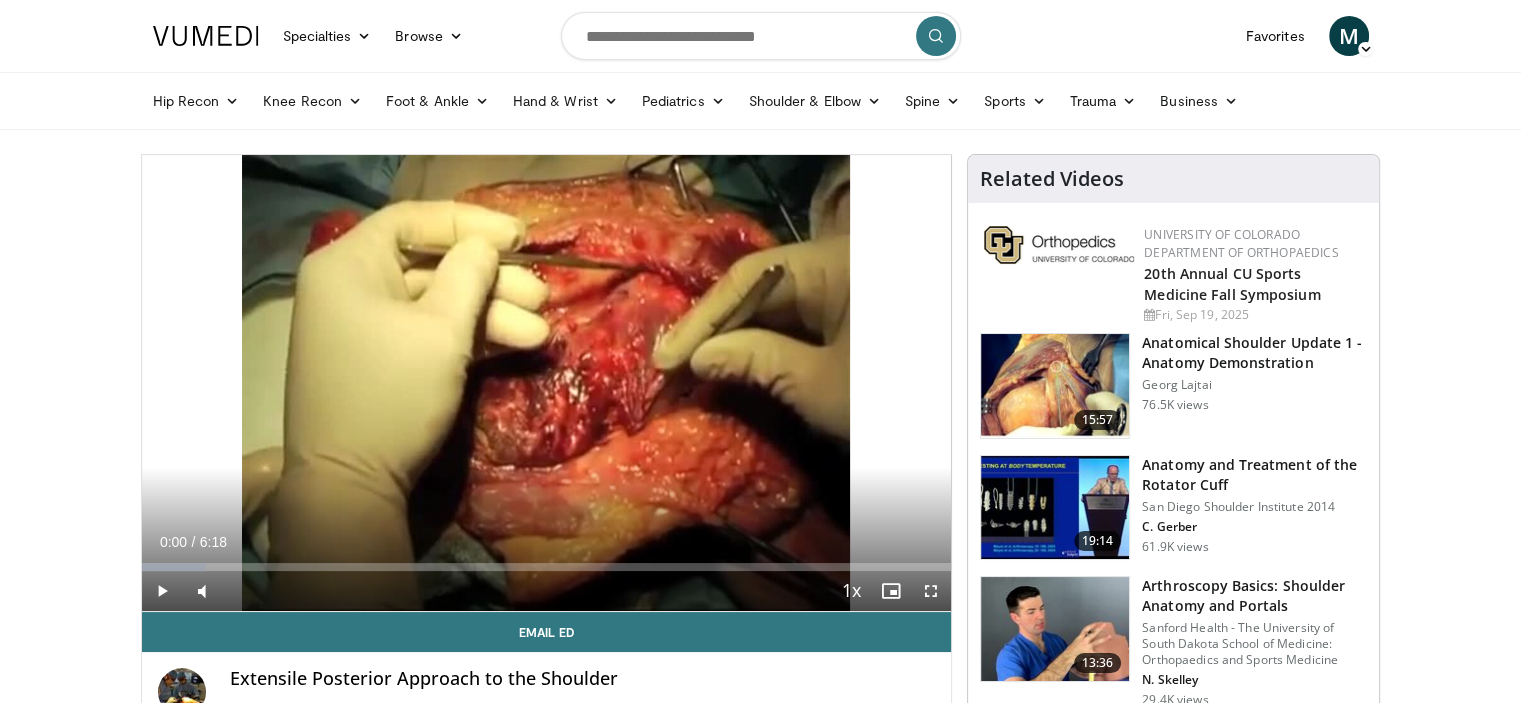 click on "Specialties
Adult & Family Medicine
Allergy, Asthma, Immunology
Anesthesiology
Cardiology
Dental
Dermatology
Endocrinology
Gastroenterology & Hepatology
General Surgery
Hematology & Oncology
Infectious Disease
Nephrology
Neurology
Neurosurgery
Obstetrics & Gynecology
Ophthalmology
Oral Maxillofacial
Orthopaedics
Otolaryngology
Pediatrics
Plastic Surgery
Podiatry
Psychiatry
Pulmonology
Radiation Oncology
Radiology
Rheumatology
Urology" at bounding box center [760, 1580] 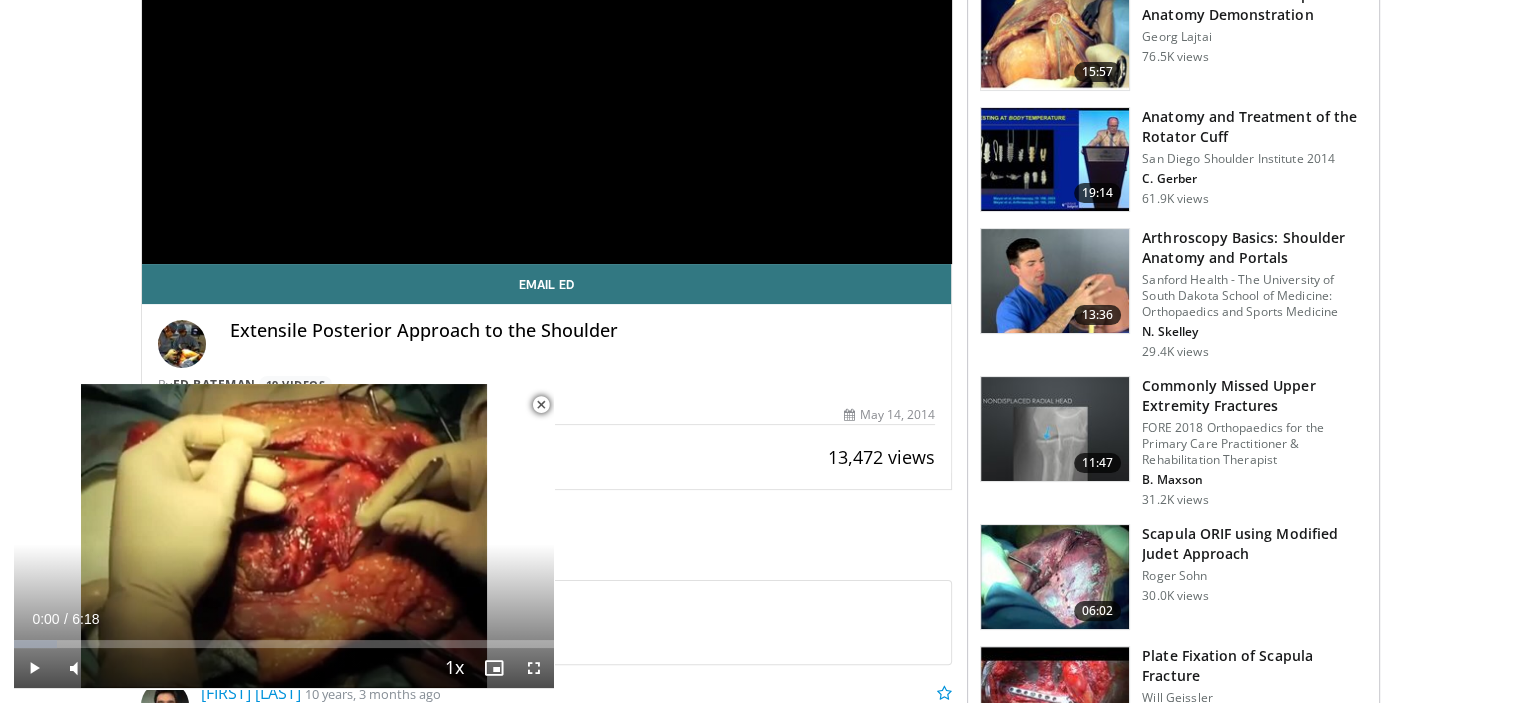 scroll, scrollTop: 348, scrollLeft: 0, axis: vertical 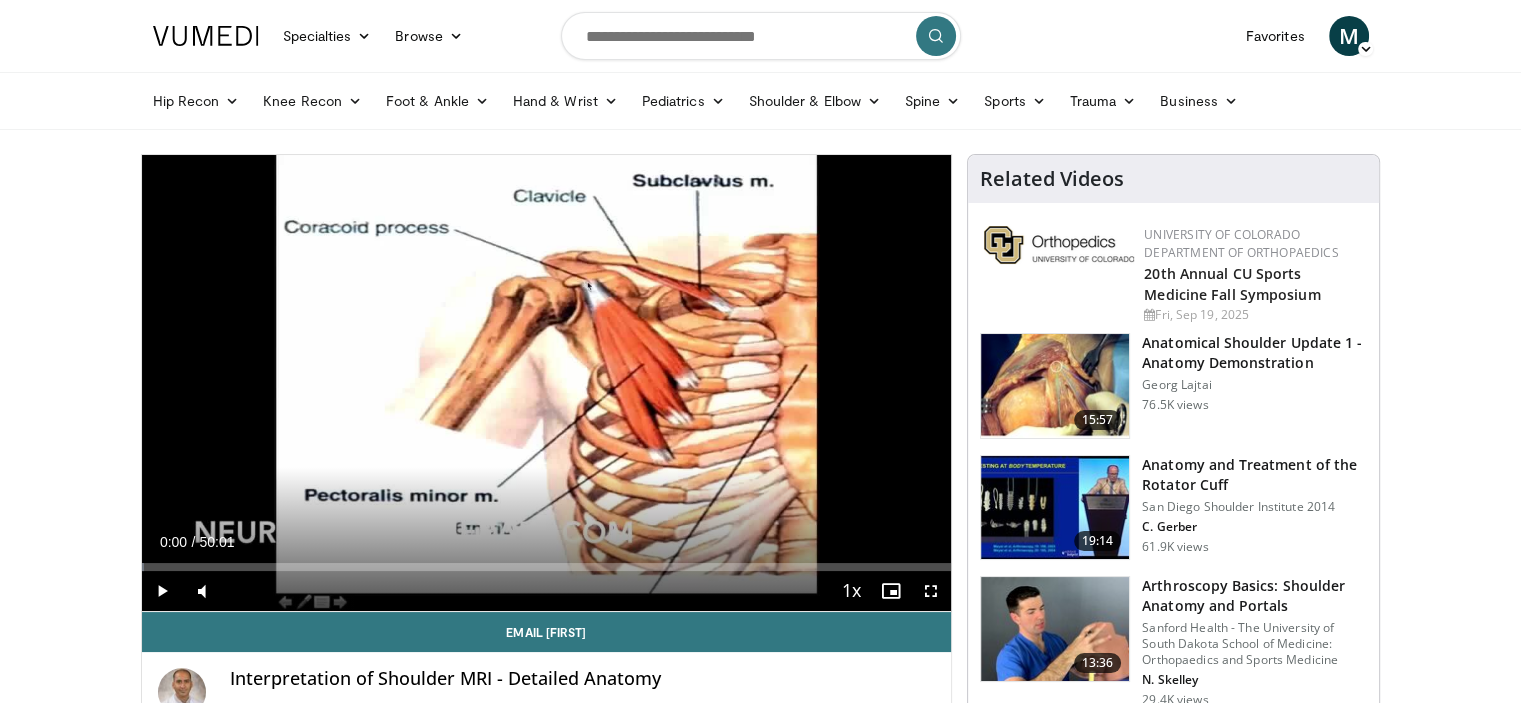 click on "Specialties
Adult & Family Medicine
Allergy, Asthma, Immunology
Anesthesiology
Cardiology
Dental
Dermatology
Endocrinology
Gastroenterology & Hepatology
General Surgery
Hematology & Oncology
Infectious Disease
Nephrology
Neurology
Neurosurgery
Obstetrics & Gynecology
Ophthalmology
Oral Maxillofacial
Orthopaedics
Otolaryngology
Pediatrics
Plastic Surgery
Podiatry
Psychiatry
Pulmonology
Radiation Oncology
Radiology
Rheumatology
Urology" at bounding box center (760, 1570) 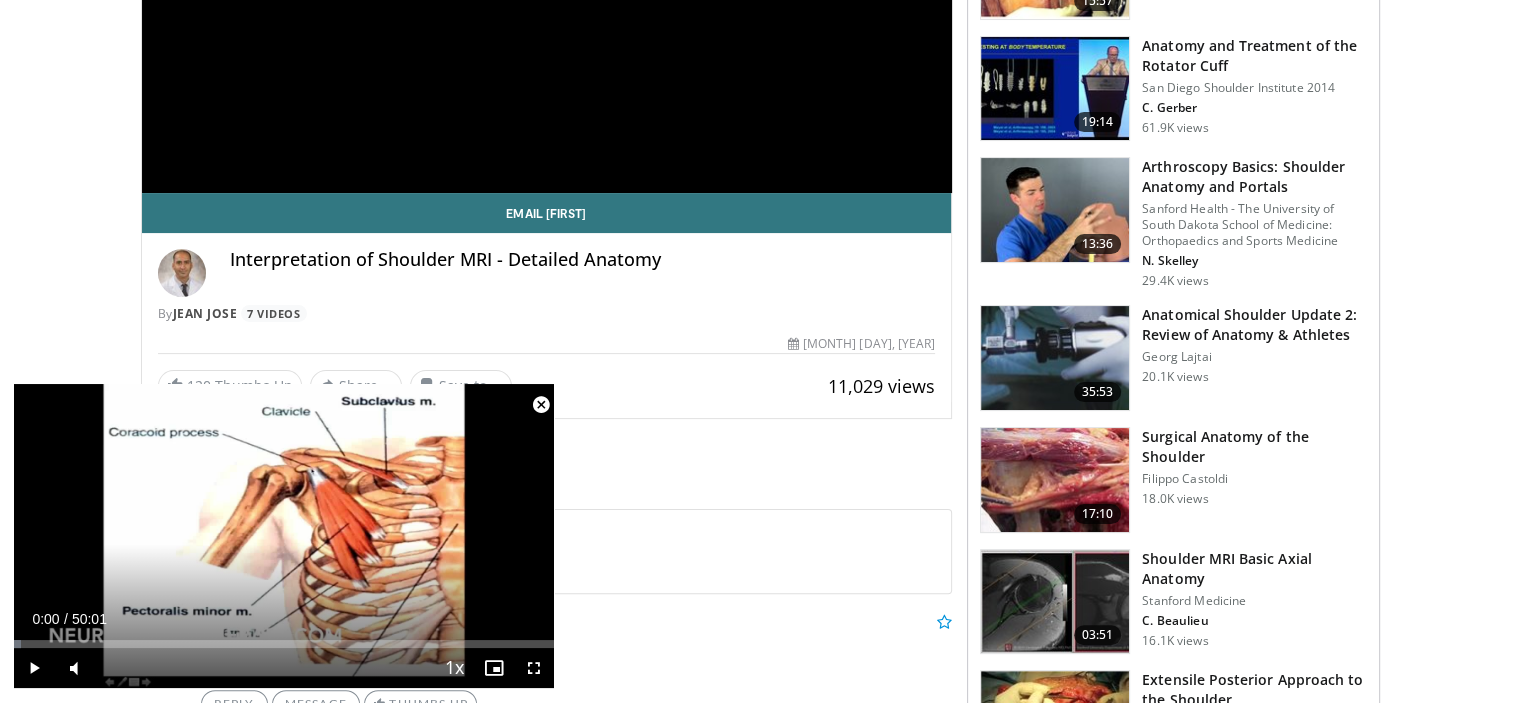 scroll, scrollTop: 420, scrollLeft: 0, axis: vertical 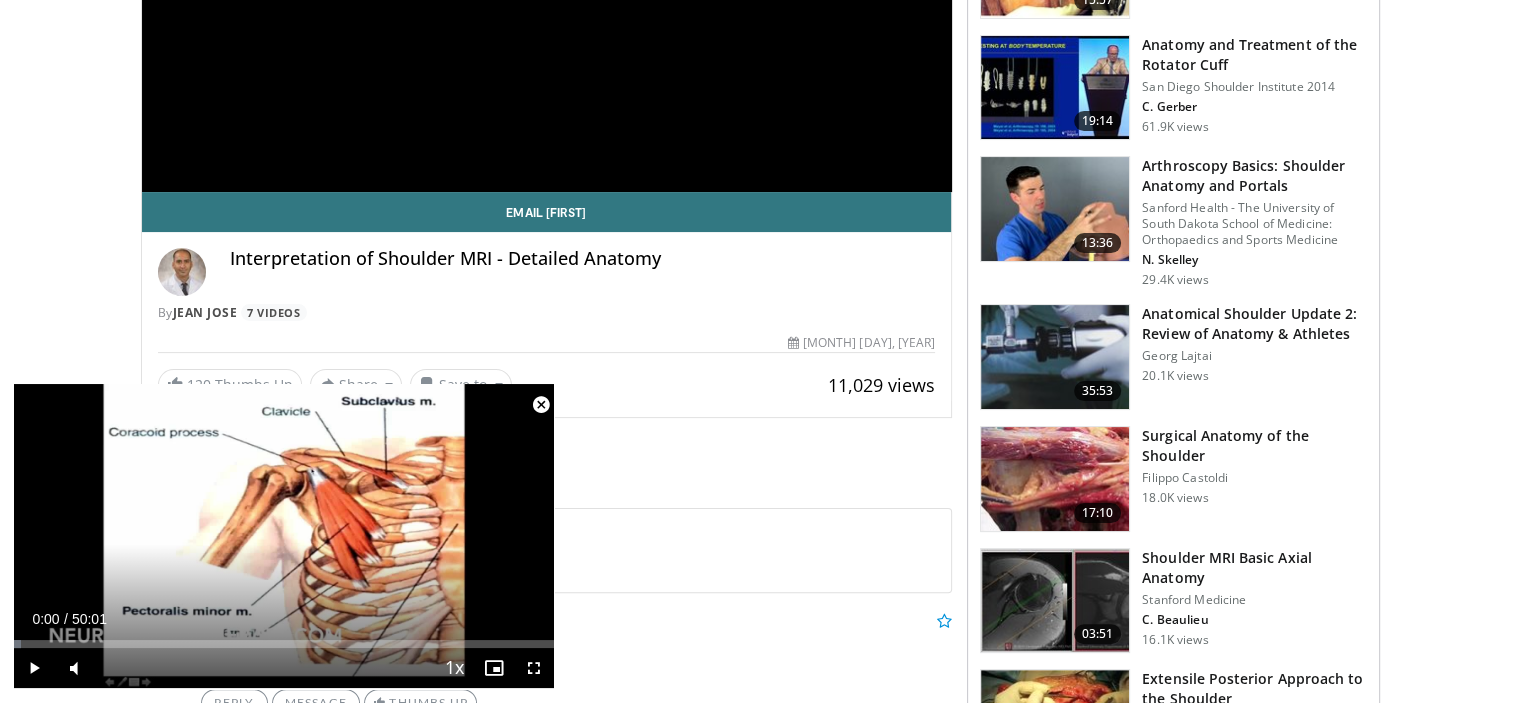 click on "Specialties
Adult & Family Medicine
Allergy, Asthma, Immunology
Anesthesiology
Cardiology
Dental
Dermatology
Endocrinology
Gastroenterology & Hepatology
General Surgery
Hematology & Oncology
Infectious Disease
Nephrology
Neurology
Neurosurgery
Obstetrics & Gynecology
Ophthalmology
Oral Maxillofacial
Orthopaedics
Otolaryngology
Pediatrics
Plastic Surgery
Podiatry
Psychiatry
Pulmonology
Radiation Oncology
Radiology
Rheumatology
Urology" at bounding box center (760, 1150) 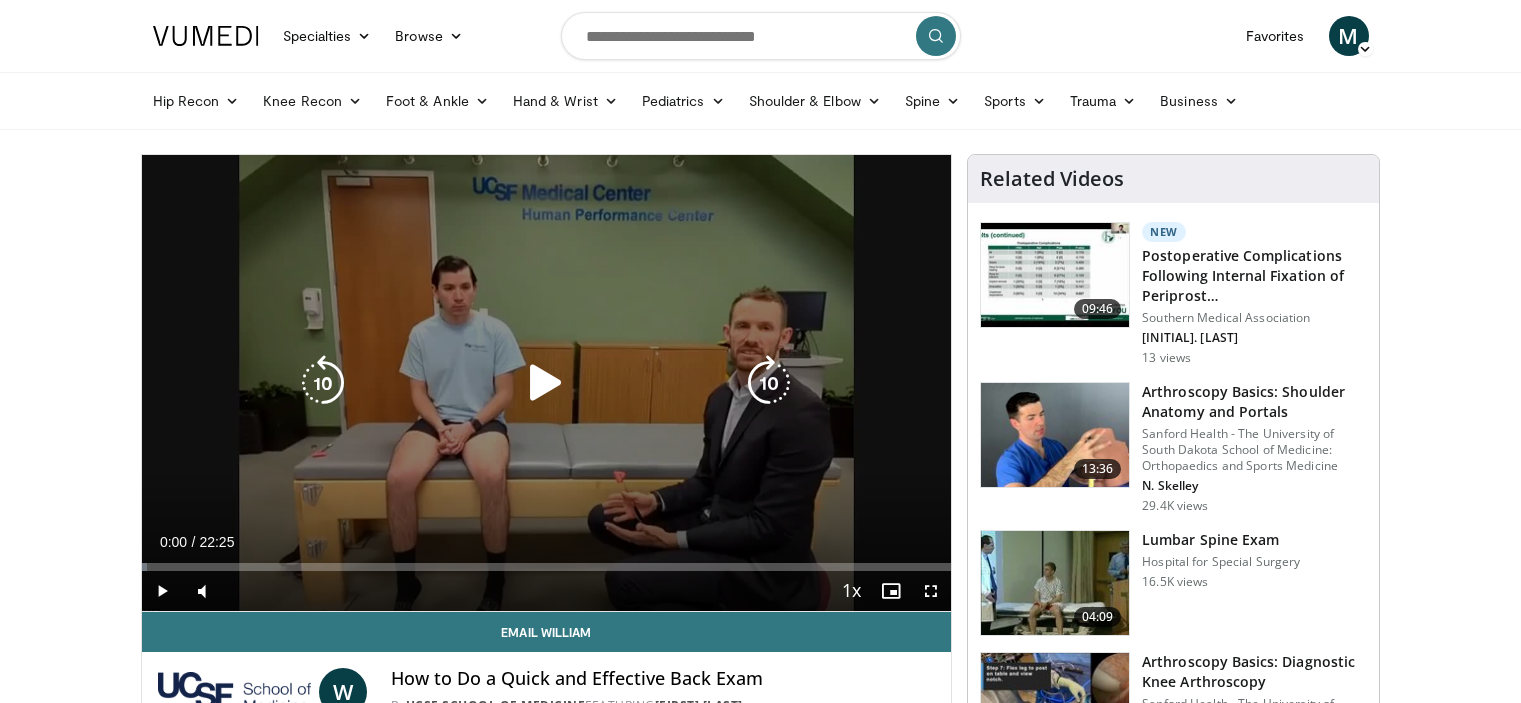 scroll, scrollTop: 0, scrollLeft: 0, axis: both 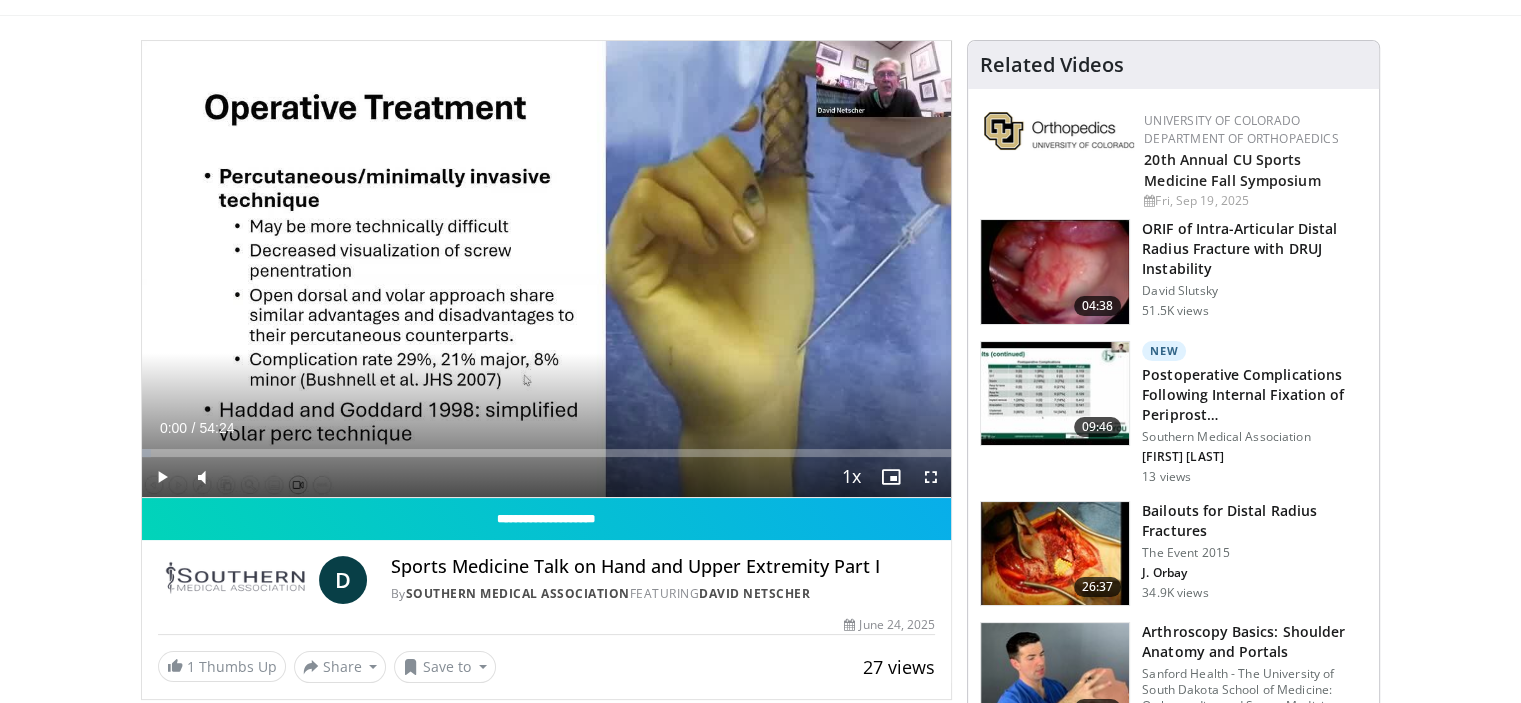 click on "Specialties
Adult & Family Medicine
Allergy, Asthma, Immunology
Anesthesiology
Cardiology
Dental
Dermatology
Endocrinology
Gastroenterology & Hepatology
General Surgery
Hematology & Oncology
Infectious Disease
Nephrology
Neurology
Neurosurgery
Obstetrics & Gynecology
Ophthalmology
Oral Maxillofacial
Orthopaedics
Otolaryngology
Pediatrics
Plastic Surgery
Podiatry
Psychiatry
Pulmonology
Radiation Oncology
Radiology
Rheumatology
Urology" at bounding box center [760, 1449] 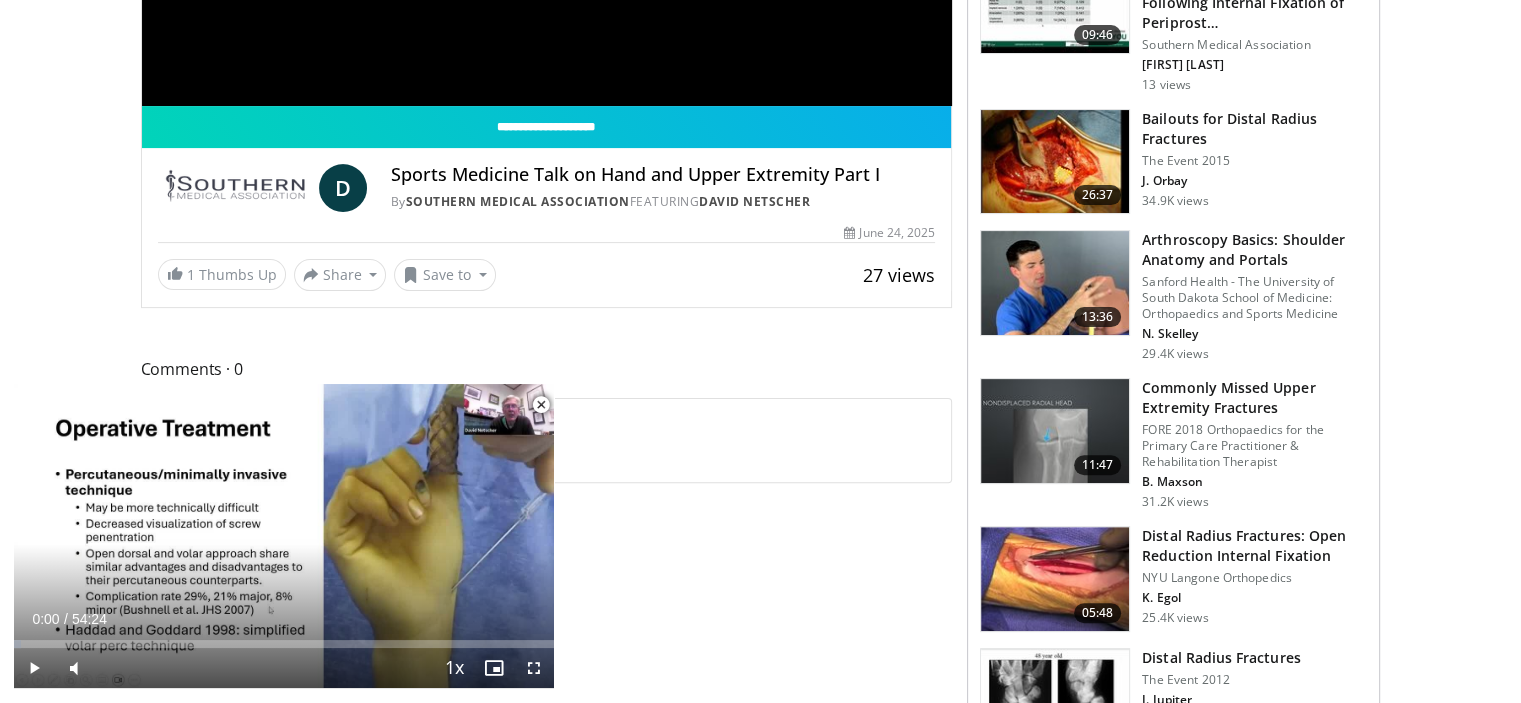 scroll, scrollTop: 507, scrollLeft: 0, axis: vertical 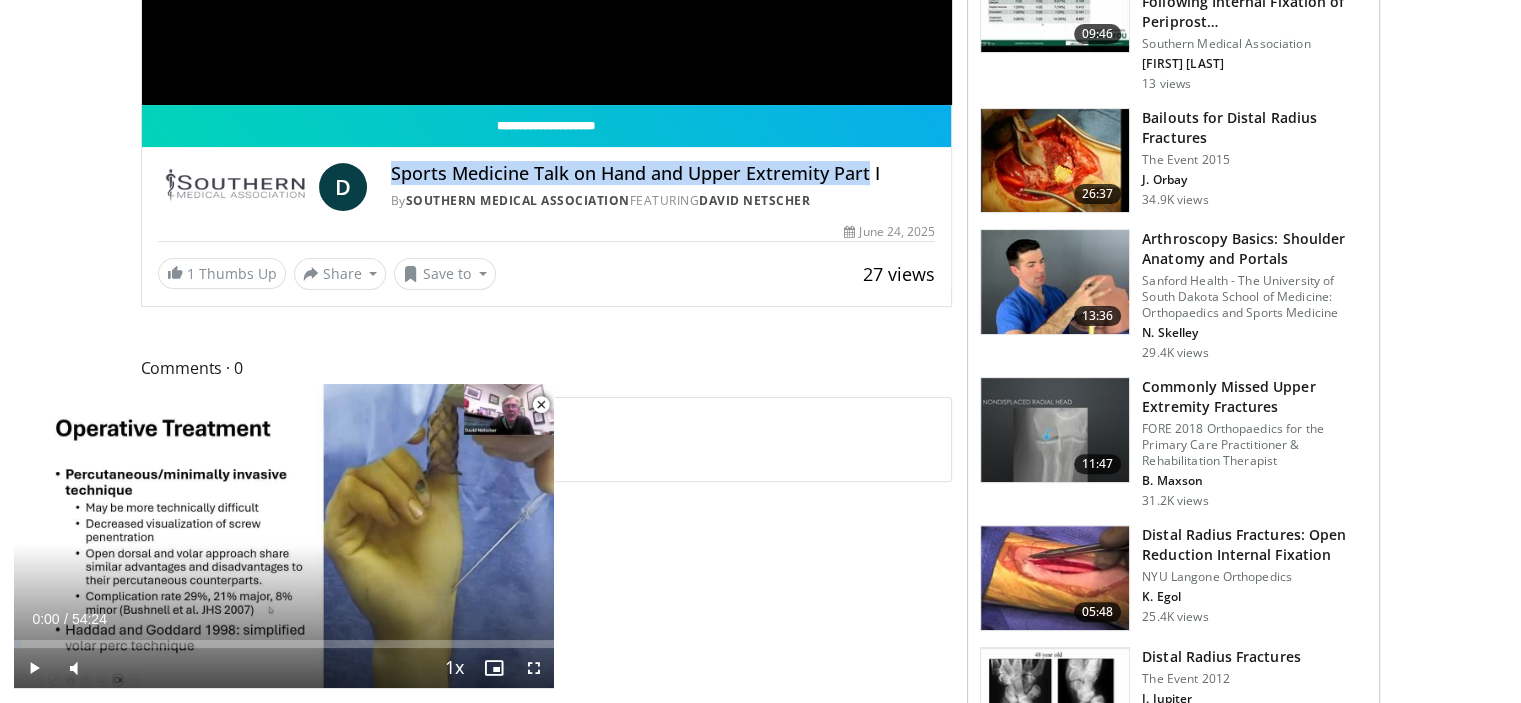drag, startPoint x: 395, startPoint y: 164, endPoint x: 867, endPoint y: 169, distance: 472.0265 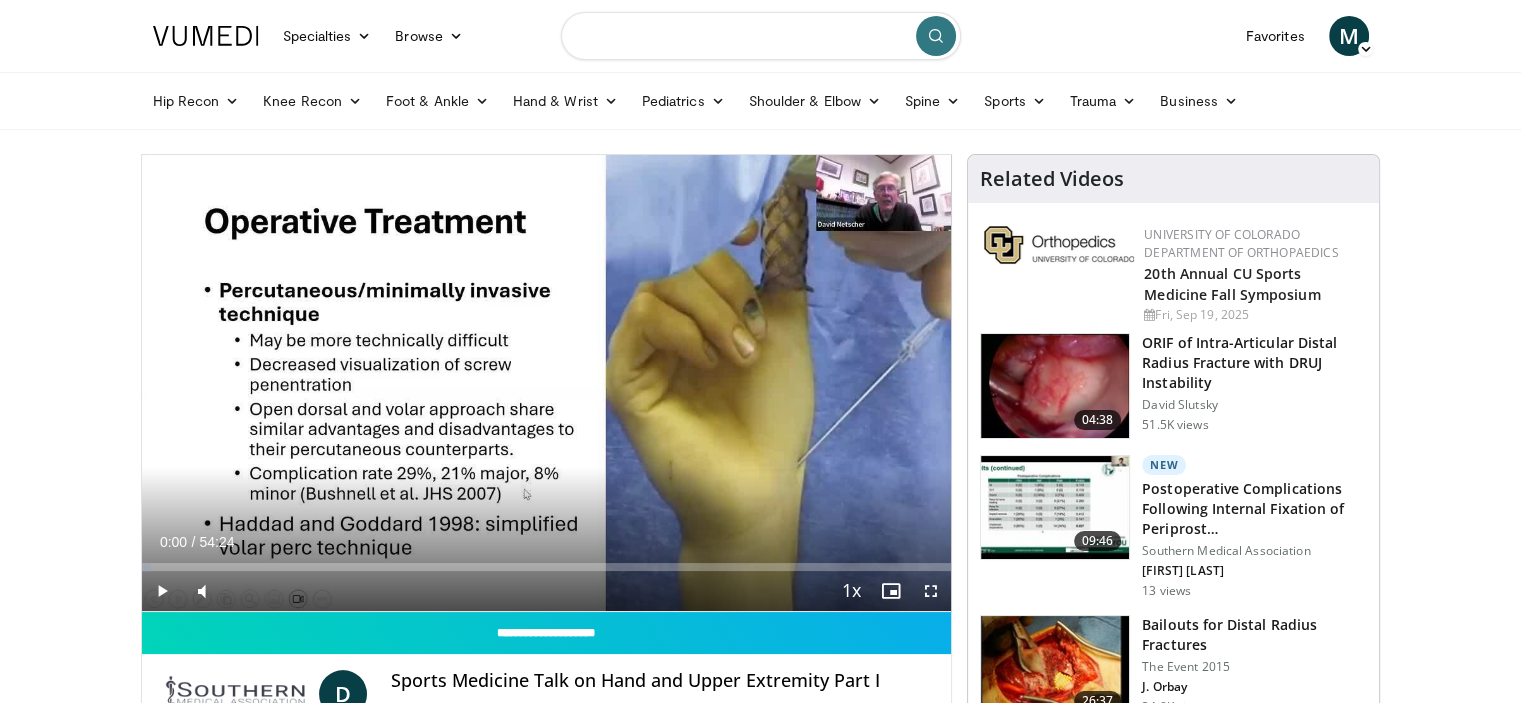 click at bounding box center (761, 36) 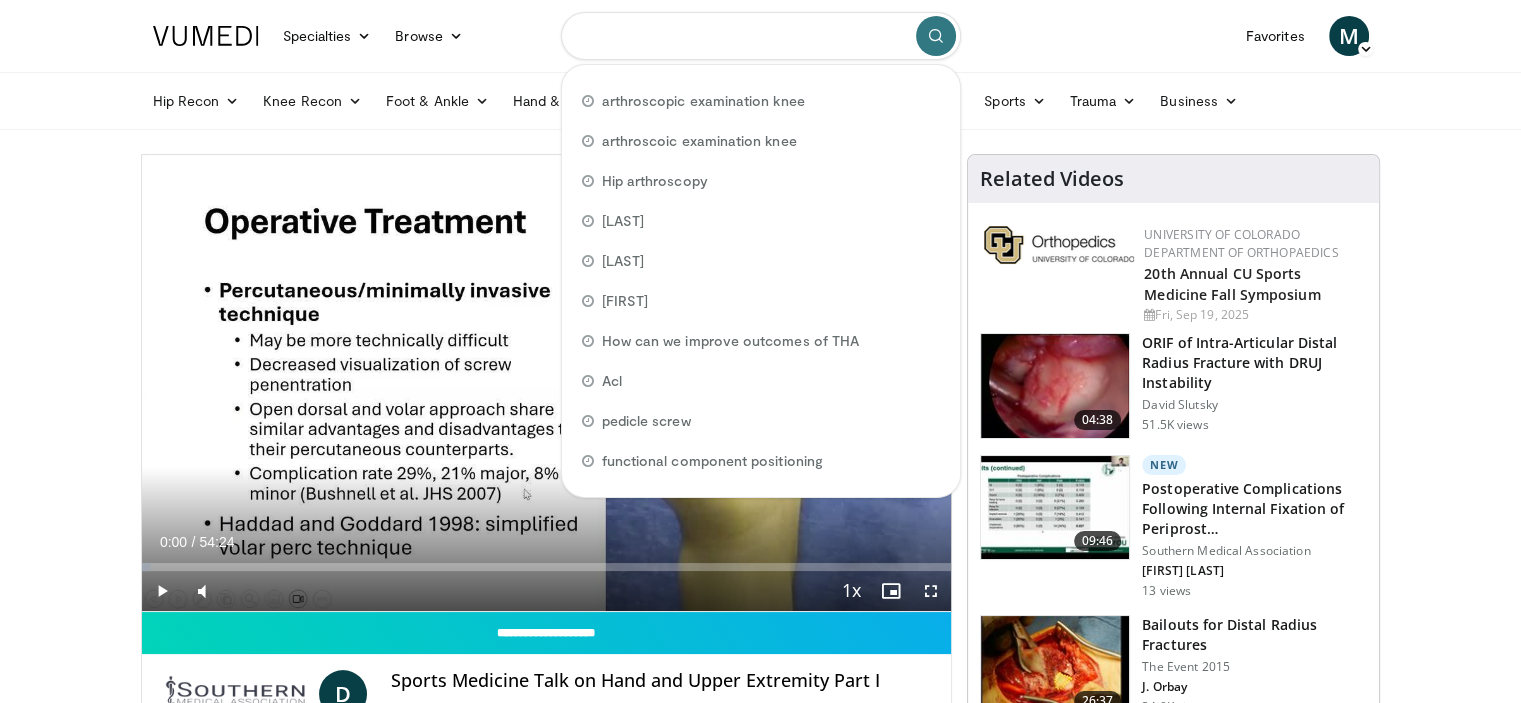 paste on "**********" 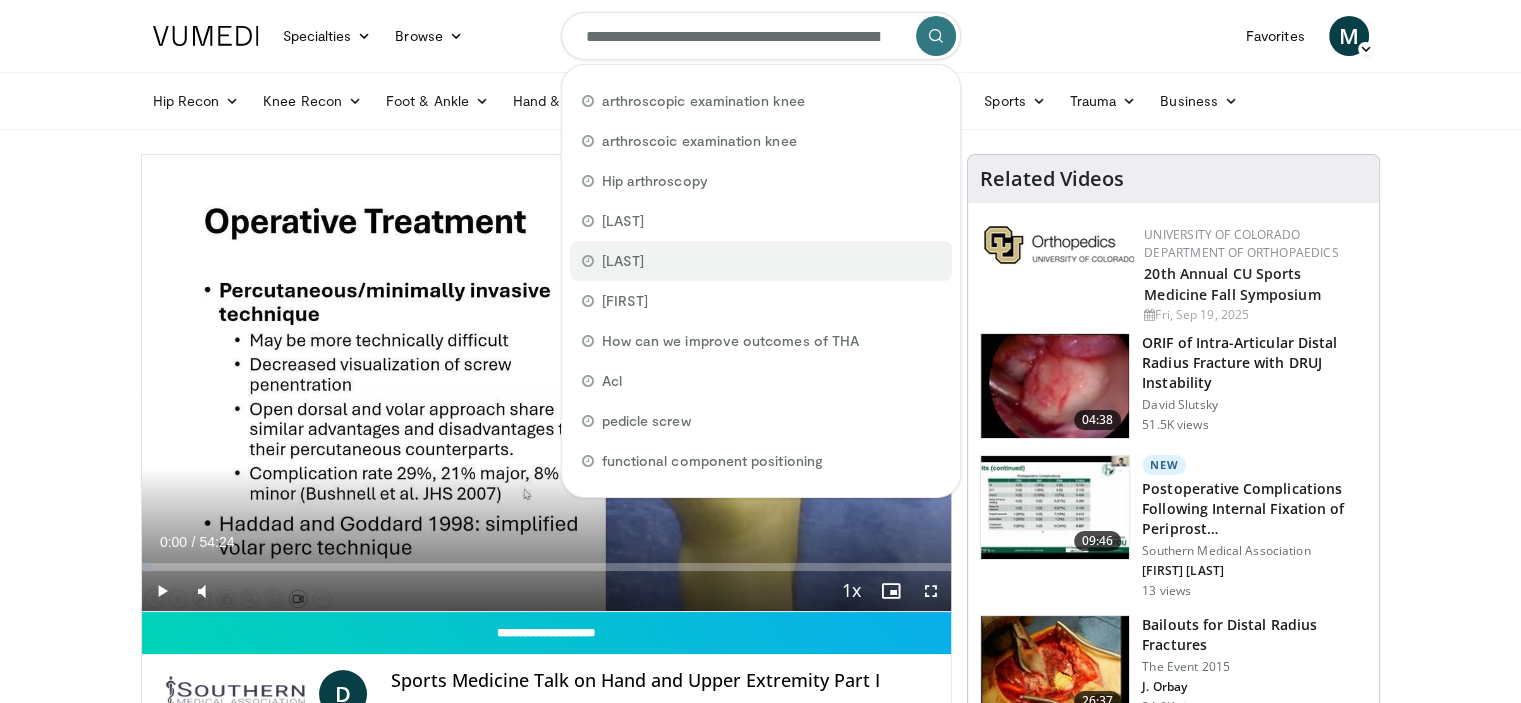 scroll, scrollTop: 0, scrollLeft: 110, axis: horizontal 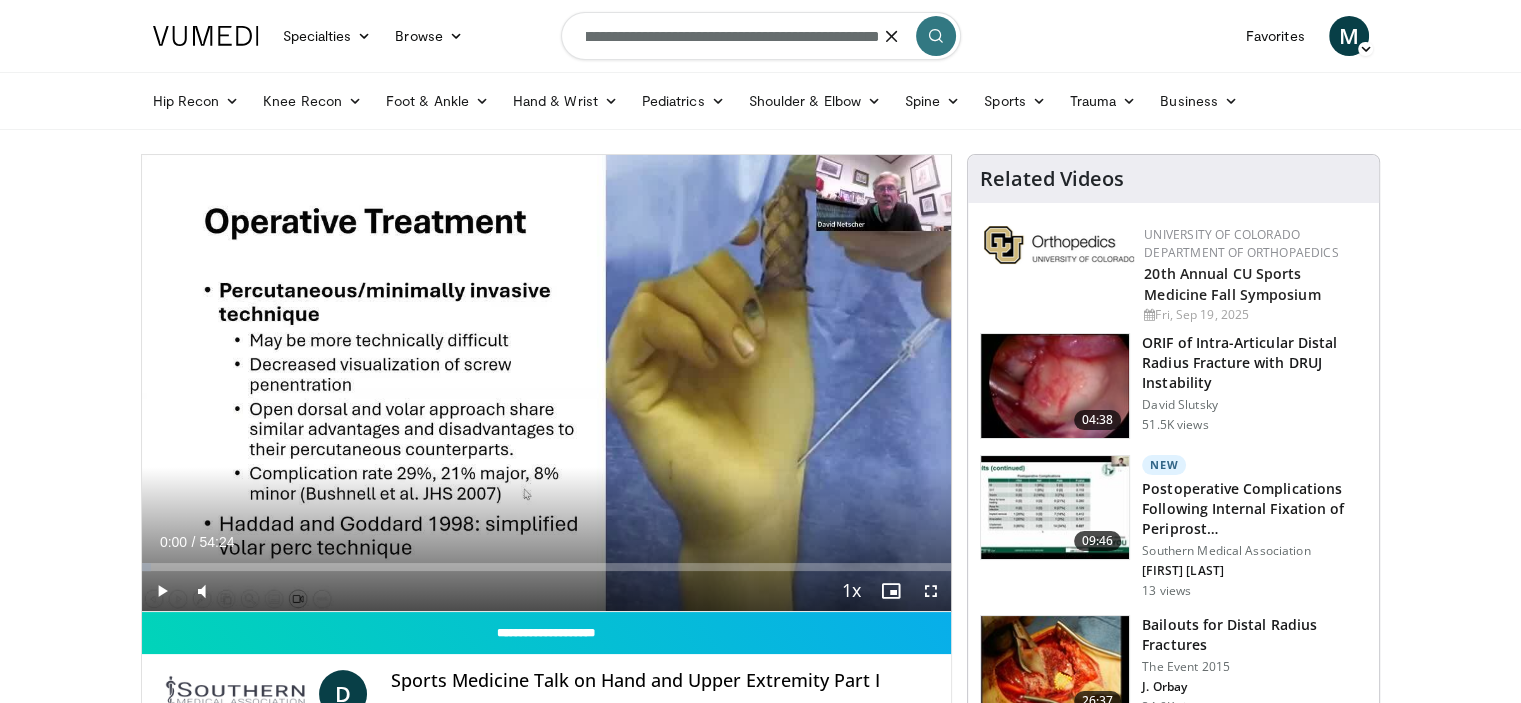 type on "**********" 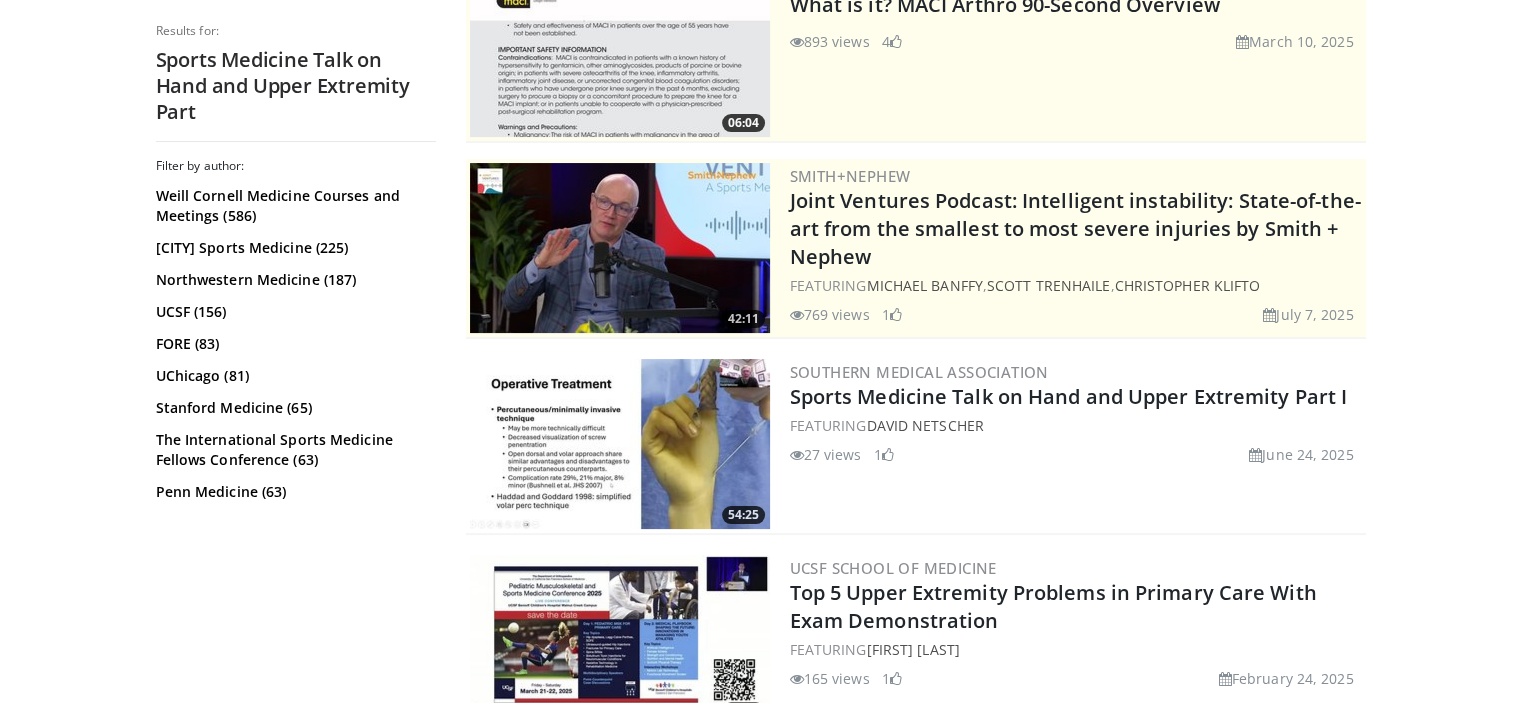 scroll, scrollTop: 0, scrollLeft: 0, axis: both 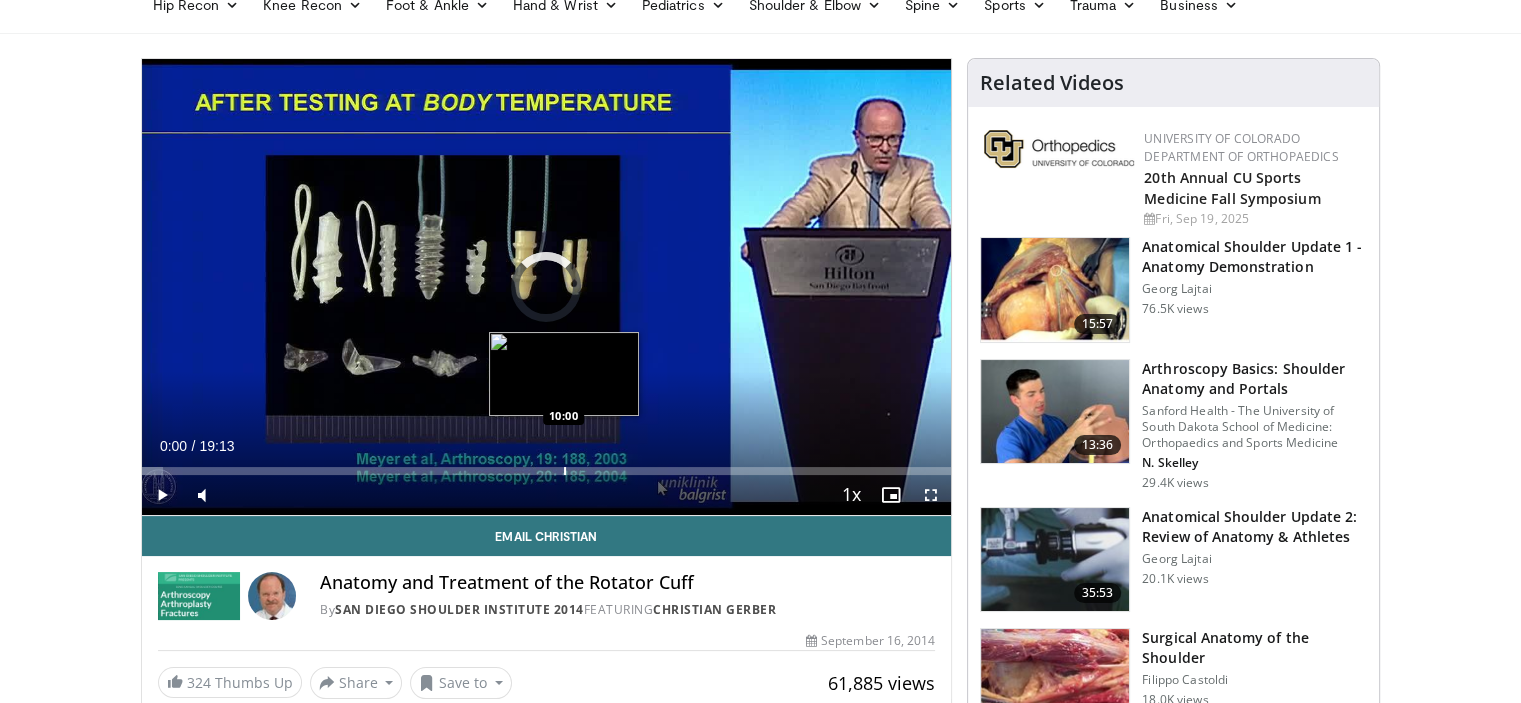 click on "Loaded :  2.60% 00:00 10:00" at bounding box center [547, 465] 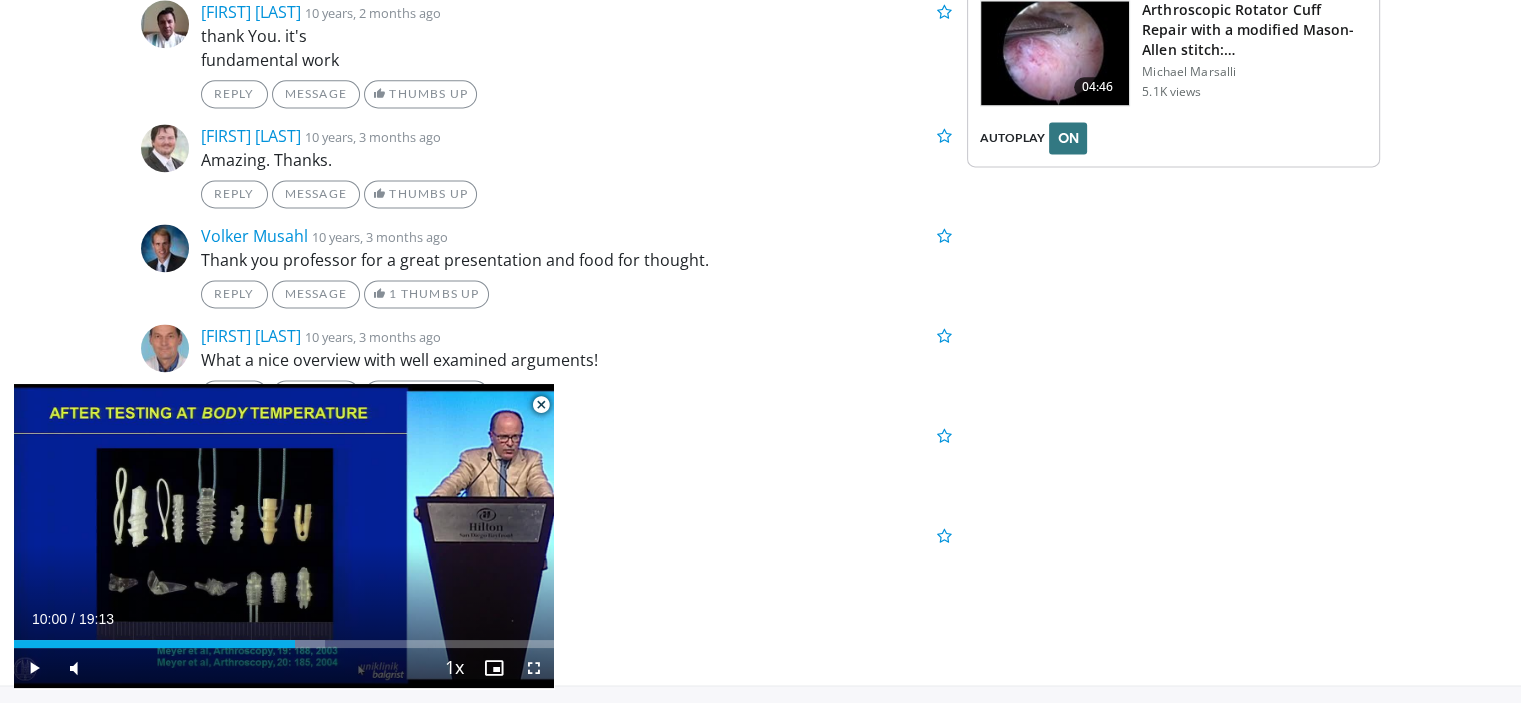 scroll, scrollTop: 2772, scrollLeft: 0, axis: vertical 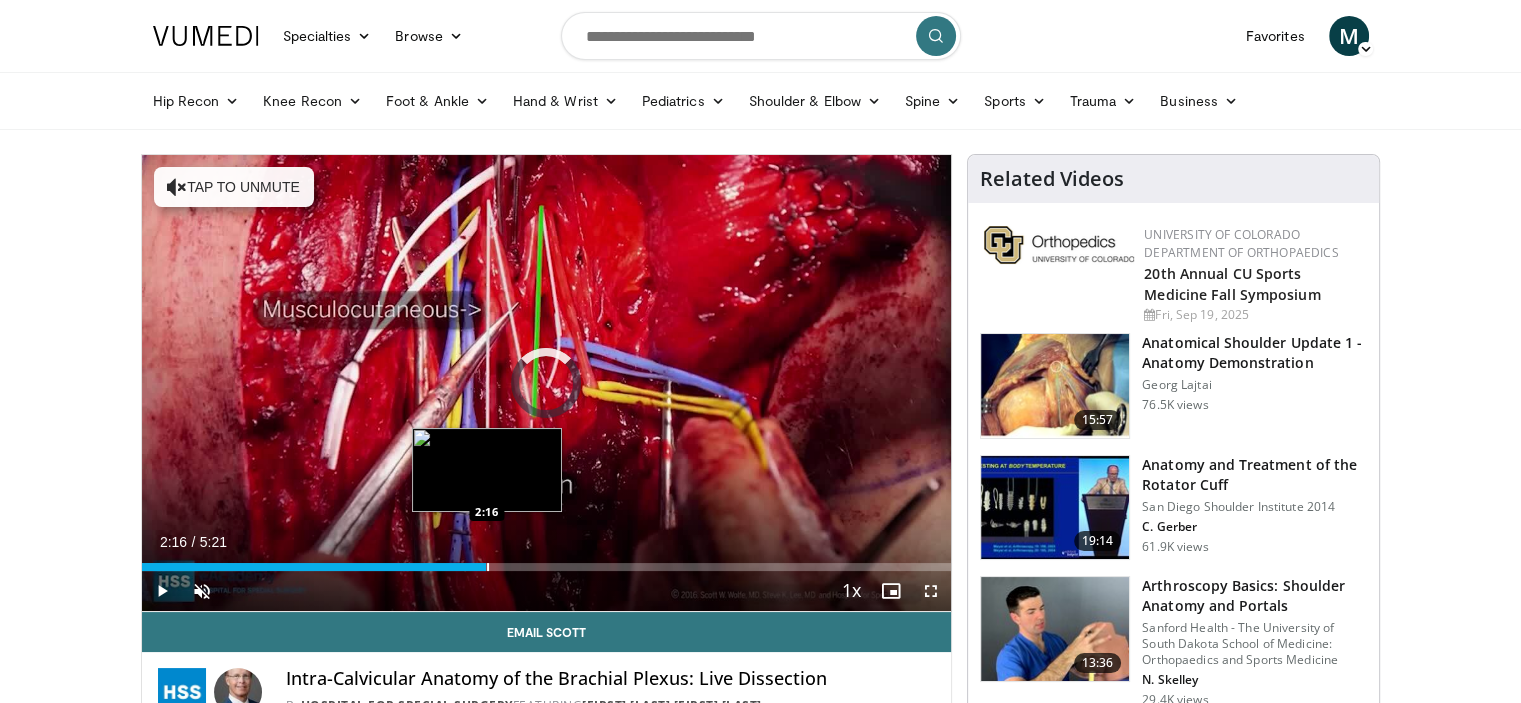 click on "Loaded :  15.53% 0:08 2:16" at bounding box center (547, 561) 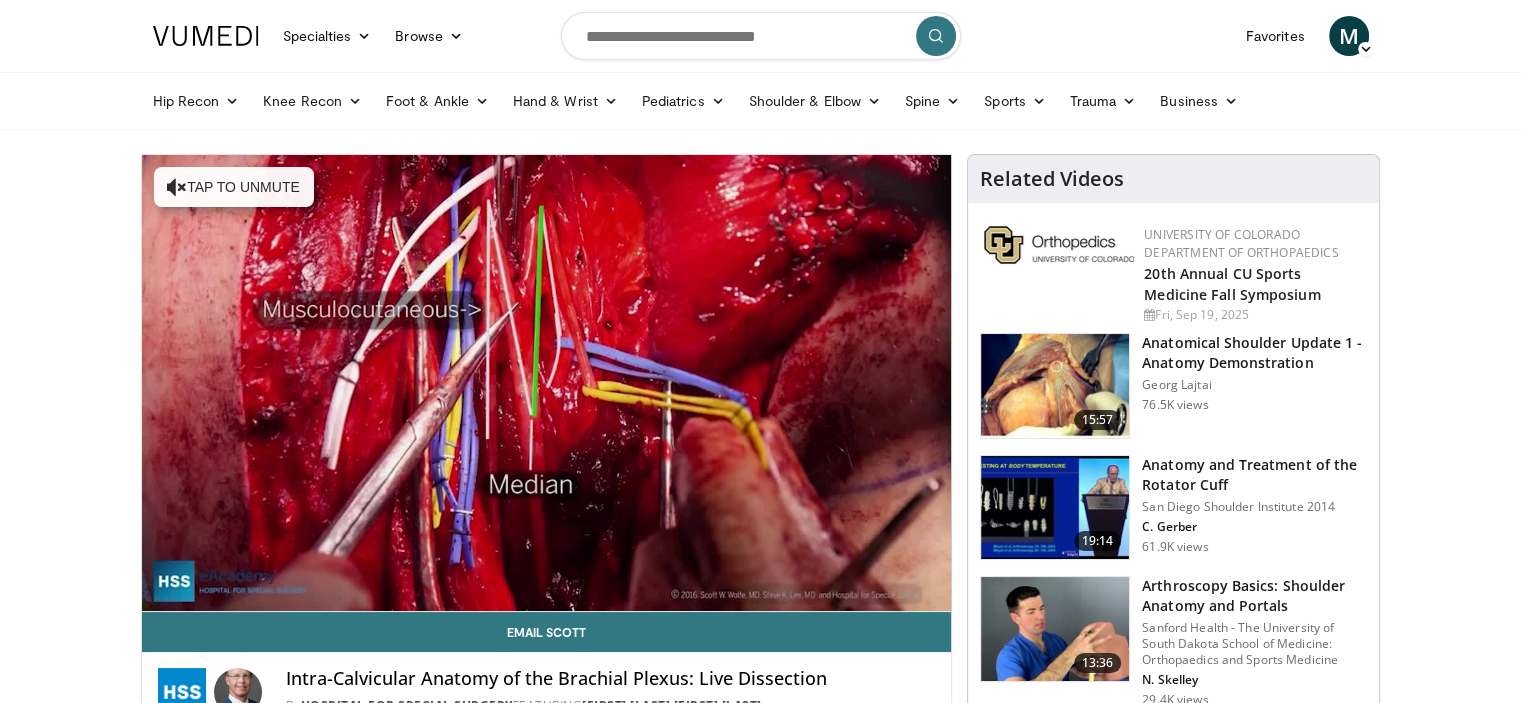 click on "Specialties
Adult & Family Medicine
Allergy, Asthma, Immunology
Anesthesiology
Cardiology
Dental
Dermatology
Endocrinology
Gastroenterology & Hepatology
General Surgery
Hematology & Oncology
Infectious Disease
Nephrology
Neurology
Neurosurgery
Obstetrics & Gynecology
Ophthalmology
Oral Maxillofacial
Orthopaedics
Otolaryngology
Pediatrics
Plastic Surgery
Podiatry
Psychiatry
Pulmonology
Radiation Oncology
Radiology
Rheumatology
Urology" at bounding box center [760, 1553] 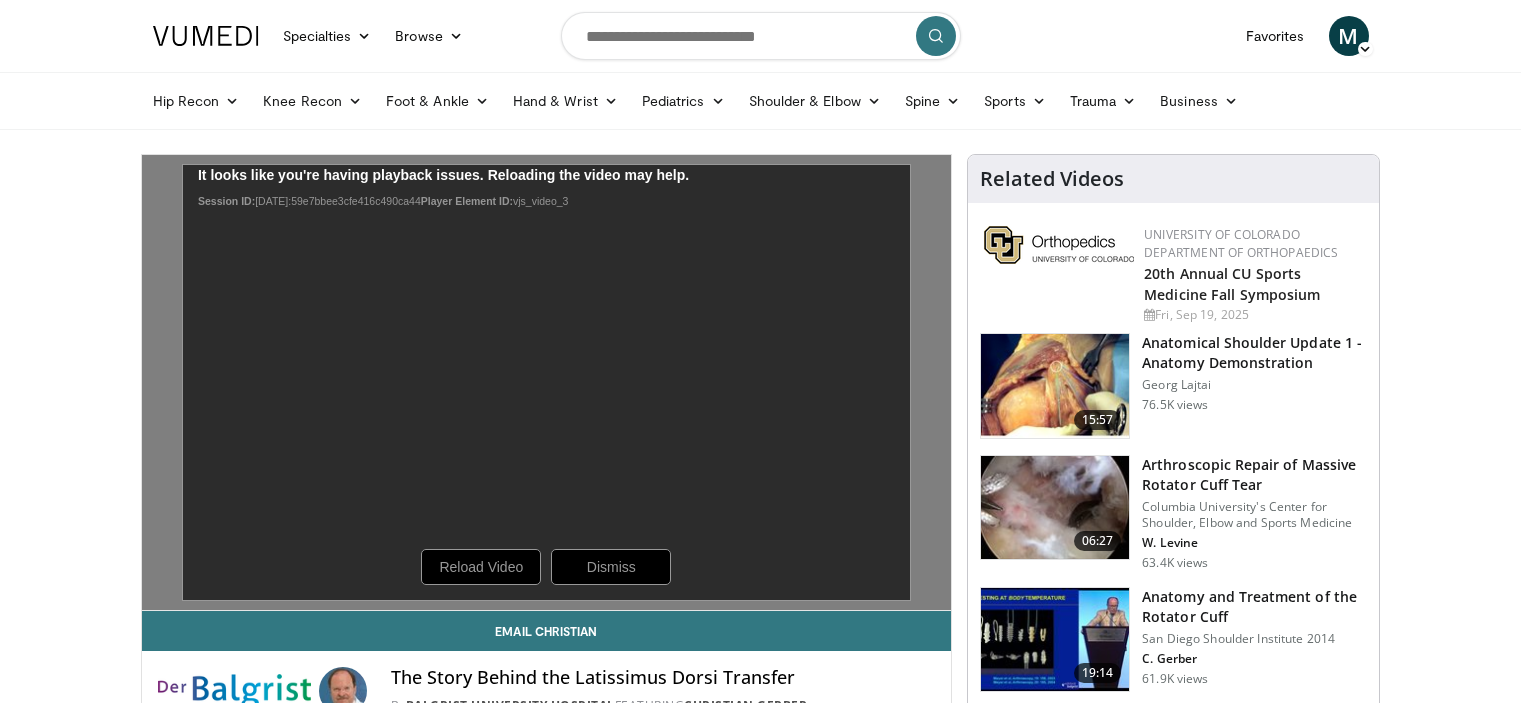 scroll, scrollTop: 0, scrollLeft: 0, axis: both 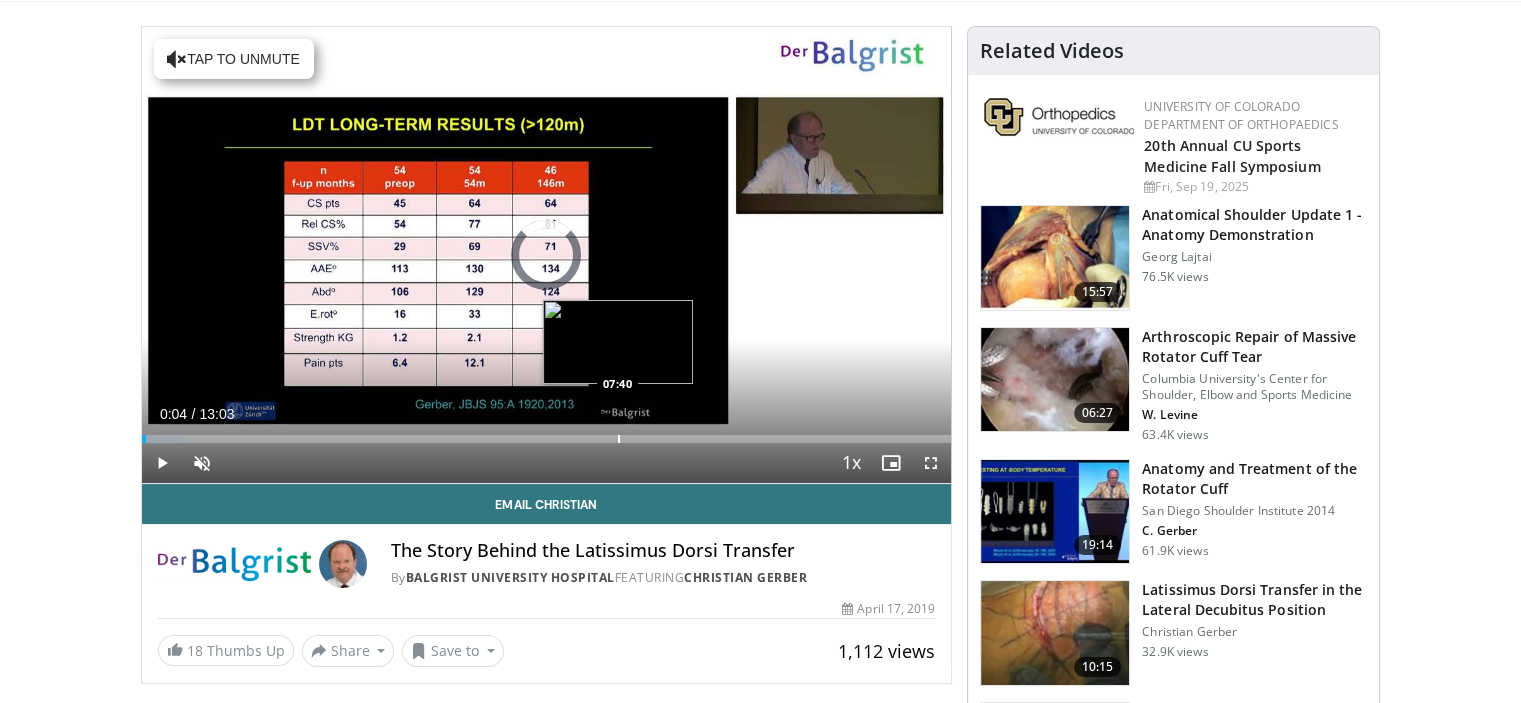 click on "Loaded :  5.09% 00:04 07:40" at bounding box center [547, 439] 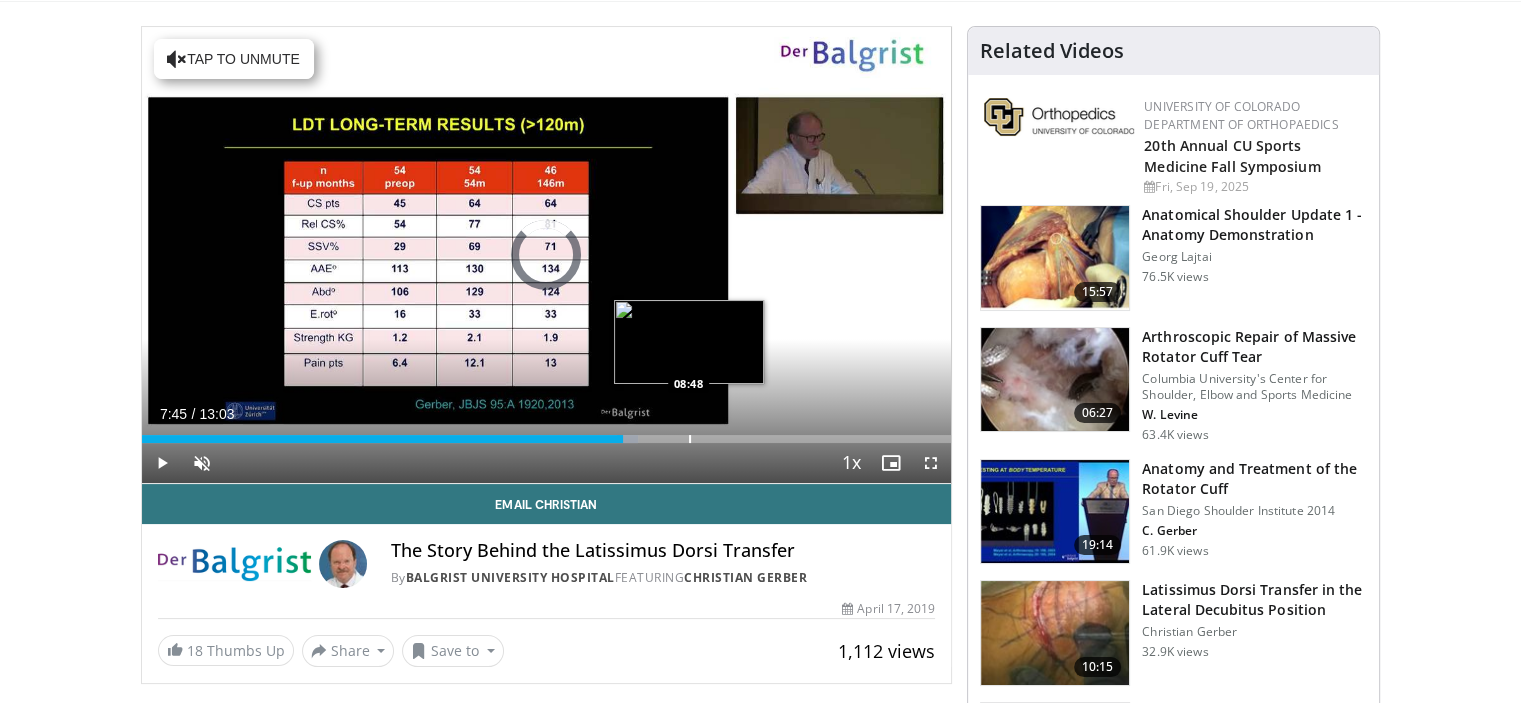 click at bounding box center (690, 439) 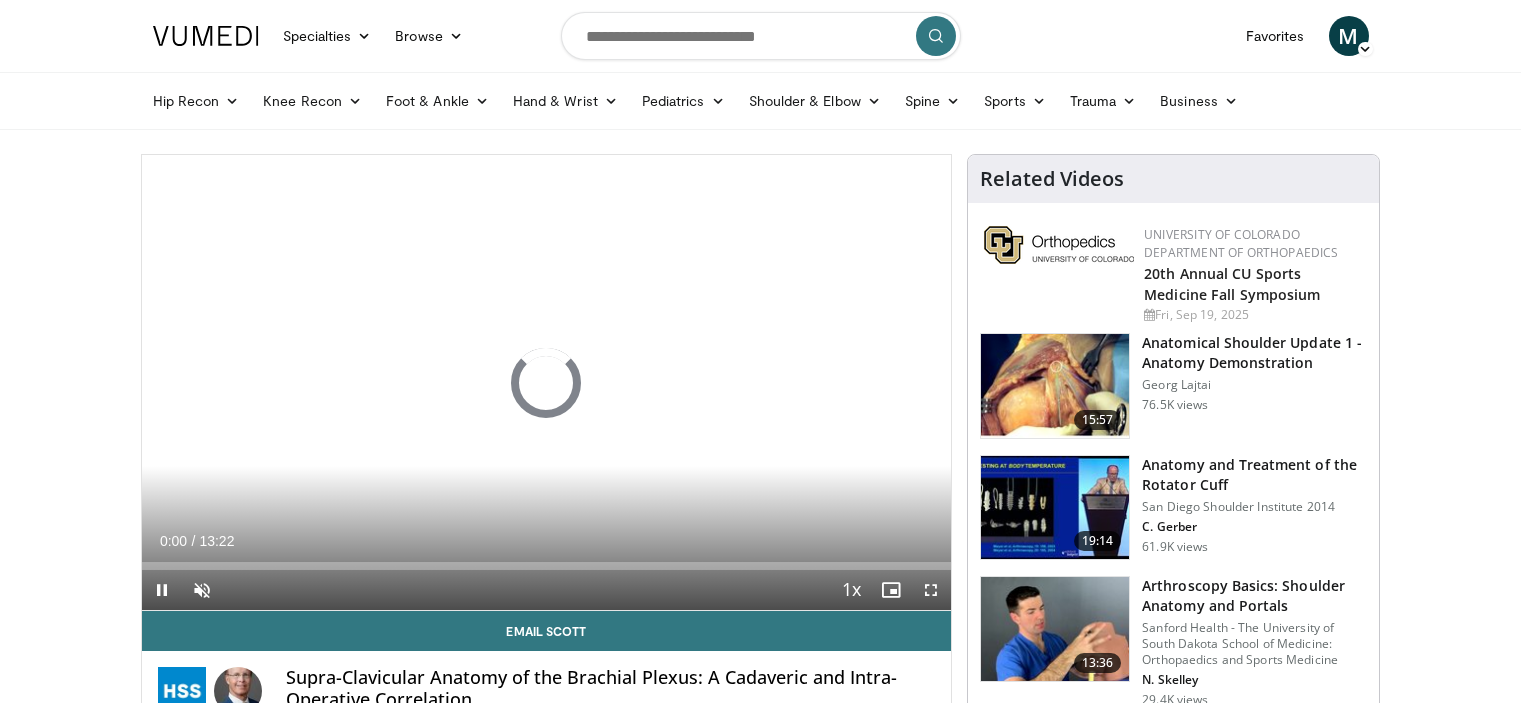 scroll, scrollTop: 0, scrollLeft: 0, axis: both 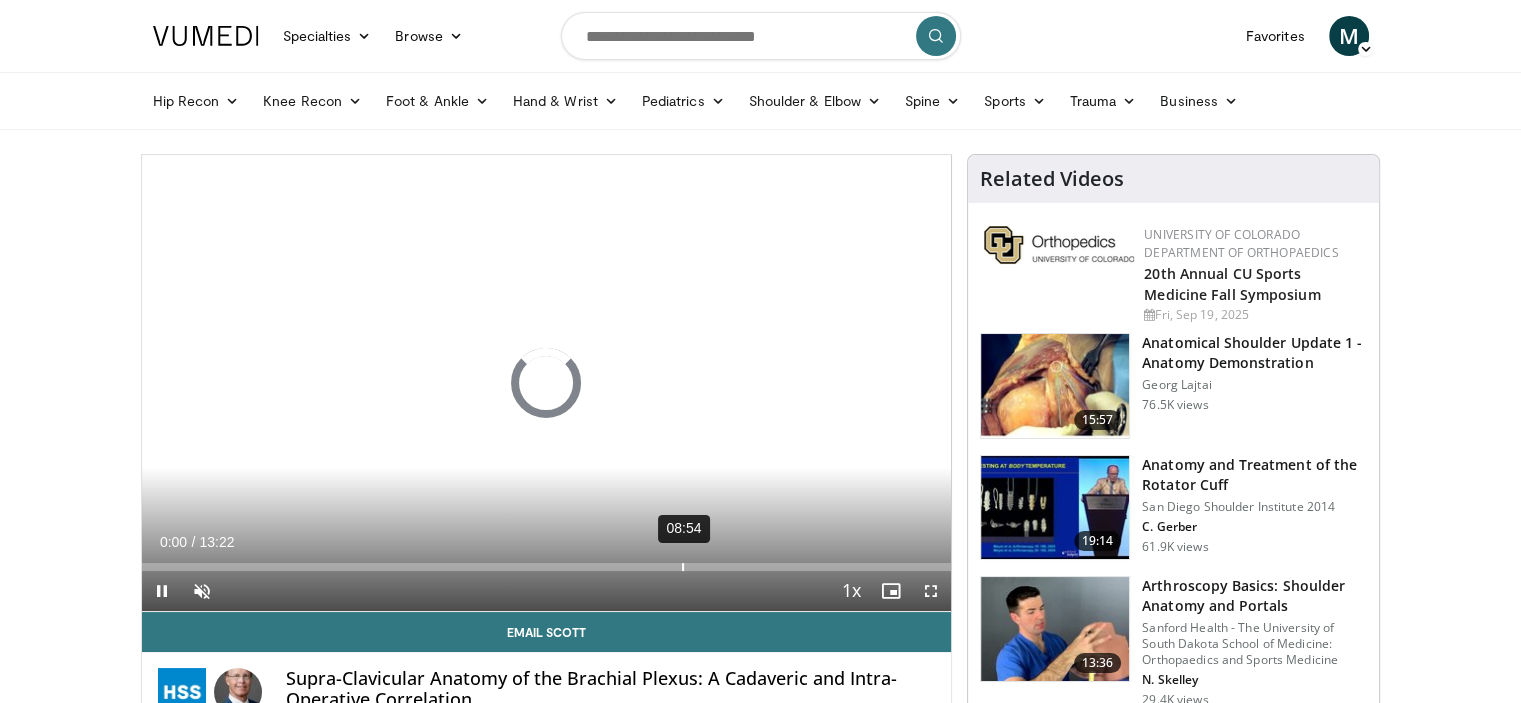 click on "Loaded :  0.00% 08:54 00:00" at bounding box center (547, 567) 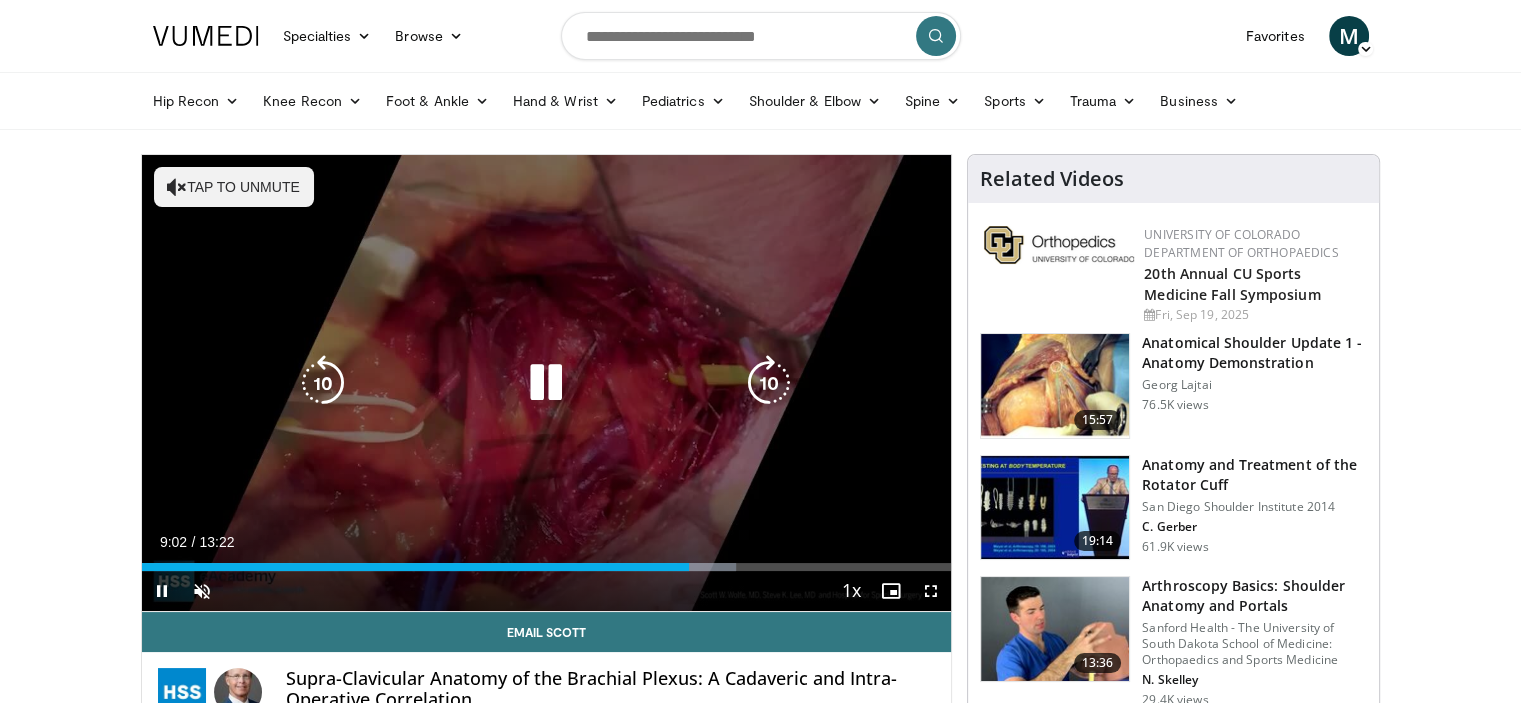 click at bounding box center (546, 383) 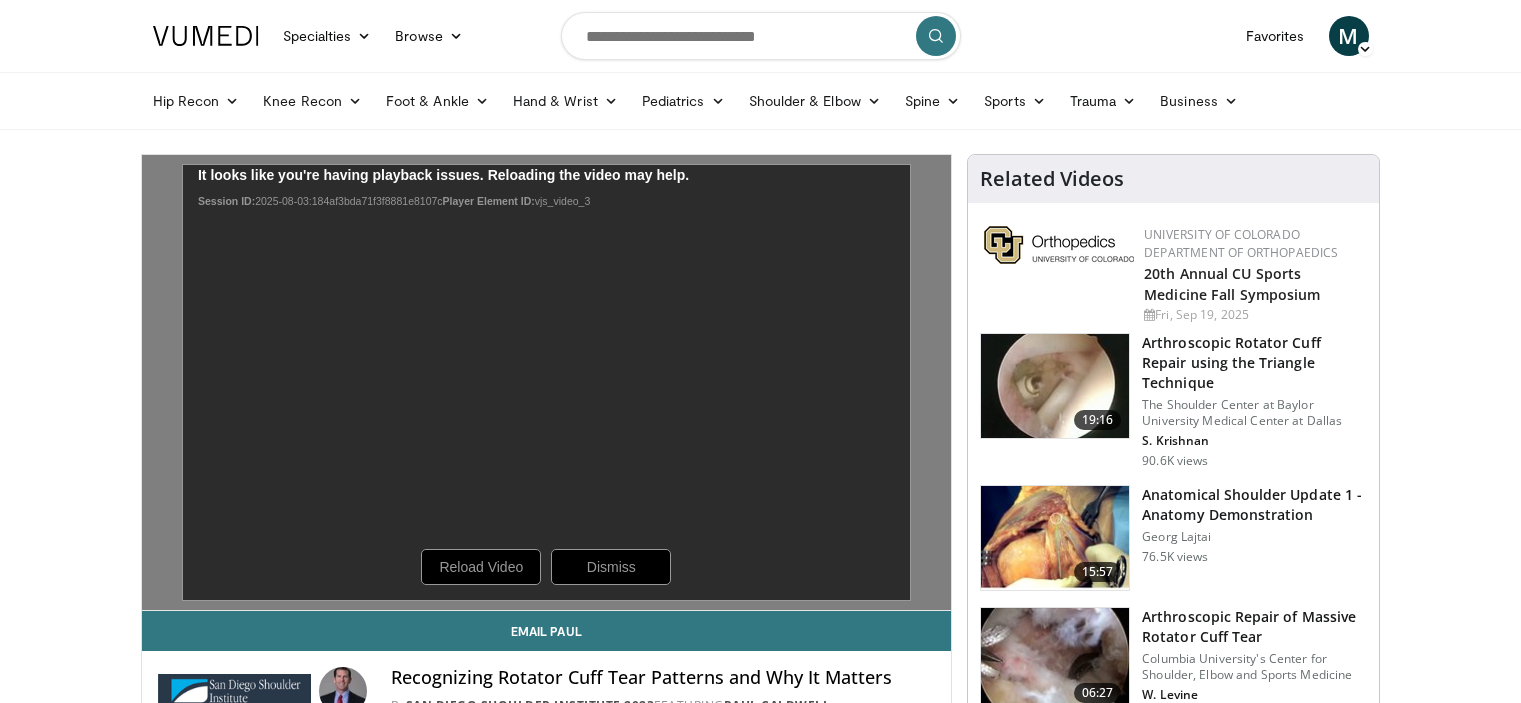 scroll, scrollTop: 0, scrollLeft: 0, axis: both 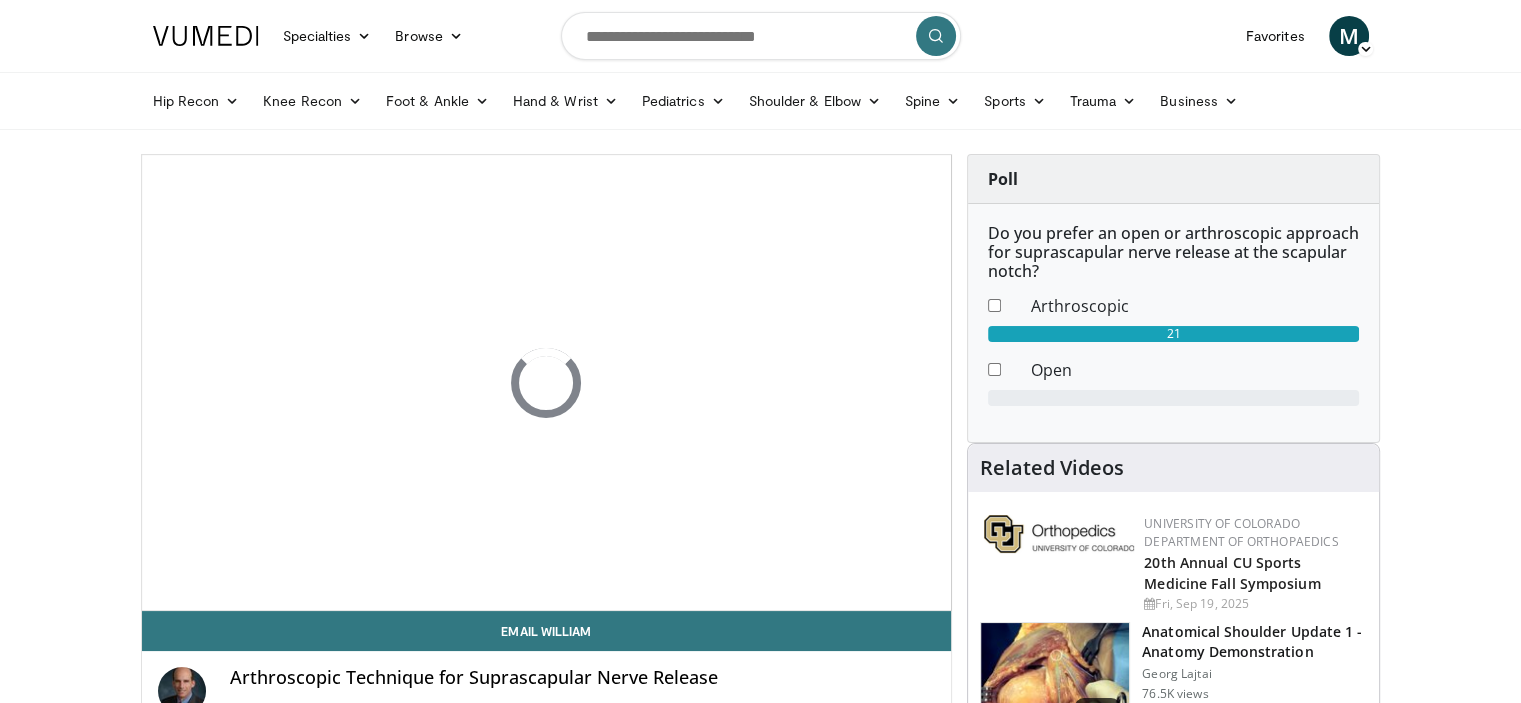 click on "Specialties
Adult & Family Medicine
Allergy, Asthma, Immunology
Anesthesiology
Cardiology
Dental
Dermatology
Endocrinology
Gastroenterology & Hepatology
General Surgery
Hematology & Oncology
Infectious Disease
Nephrology
Neurology
Neurosurgery
Obstetrics & Gynecology
Ophthalmology
Oral Maxillofacial
Orthopaedics
Otolaryngology
Pediatrics
Plastic Surgery
Podiatry
Psychiatry
Pulmonology
Radiation Oncology
Radiology
Rheumatology
Urology" at bounding box center (760, 1725) 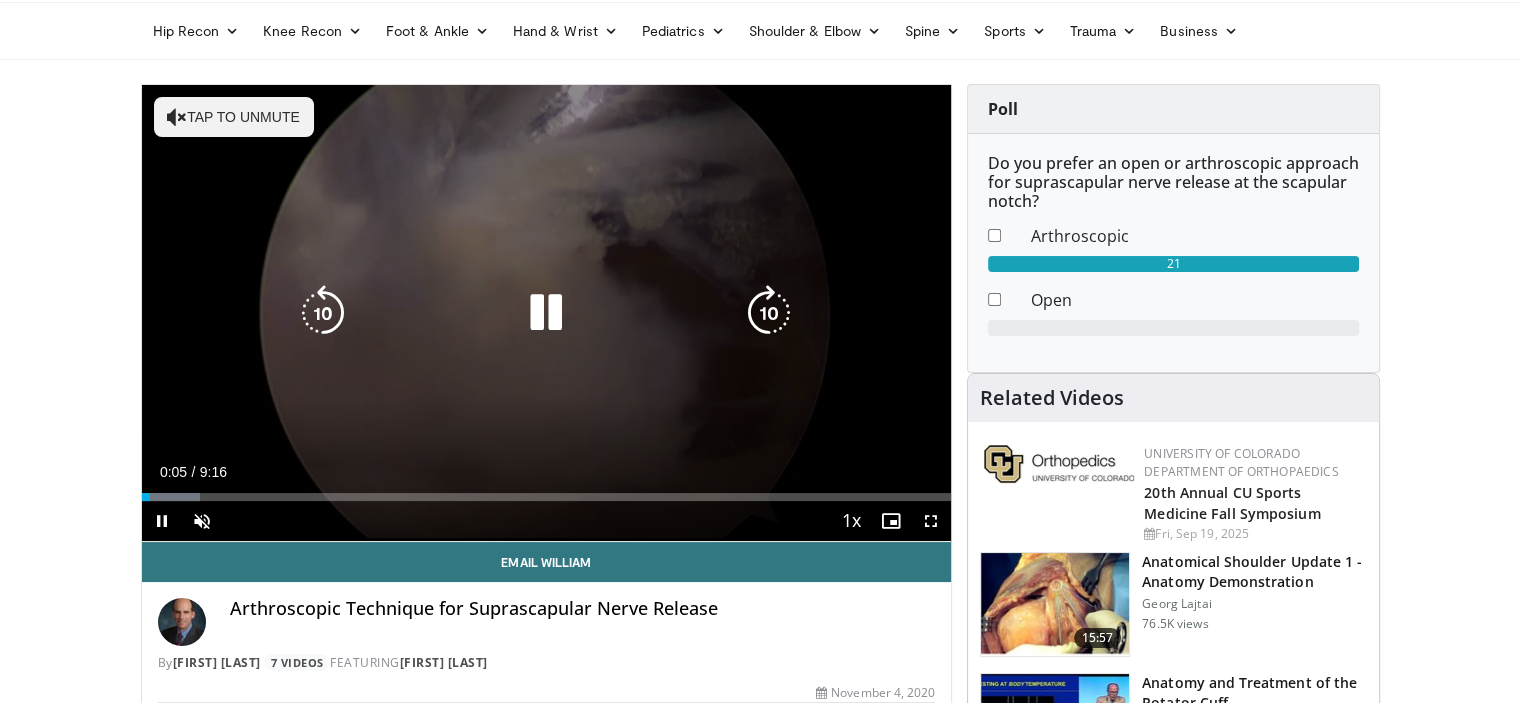 scroll, scrollTop: 0, scrollLeft: 0, axis: both 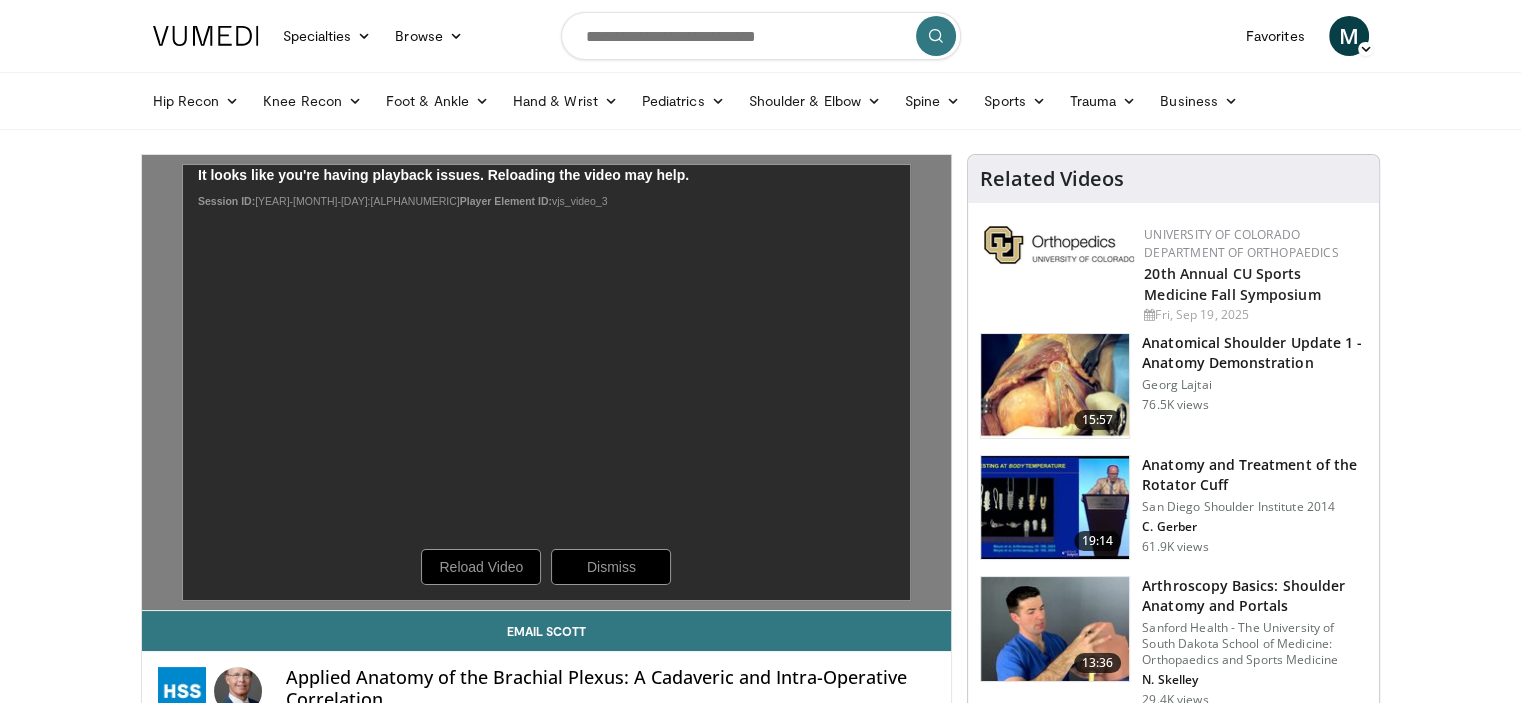 click on "Specialties
Adult & Family Medicine
Allergy, Asthma, Immunology
Anesthesiology
Cardiology
Dental
Dermatology
Endocrinology
Gastroenterology & Hepatology
General Surgery
Hematology & Oncology
Infectious Disease
Nephrology
Neurology
Neurosurgery
Obstetrics & Gynecology
Ophthalmology
Oral Maxillofacial
Orthopaedics
Otolaryngology
Pediatrics
Plastic Surgery
Podiatry
Psychiatry
Pulmonology
Radiation Oncology
Radiology
Rheumatology
Urology" at bounding box center [760, 1553] 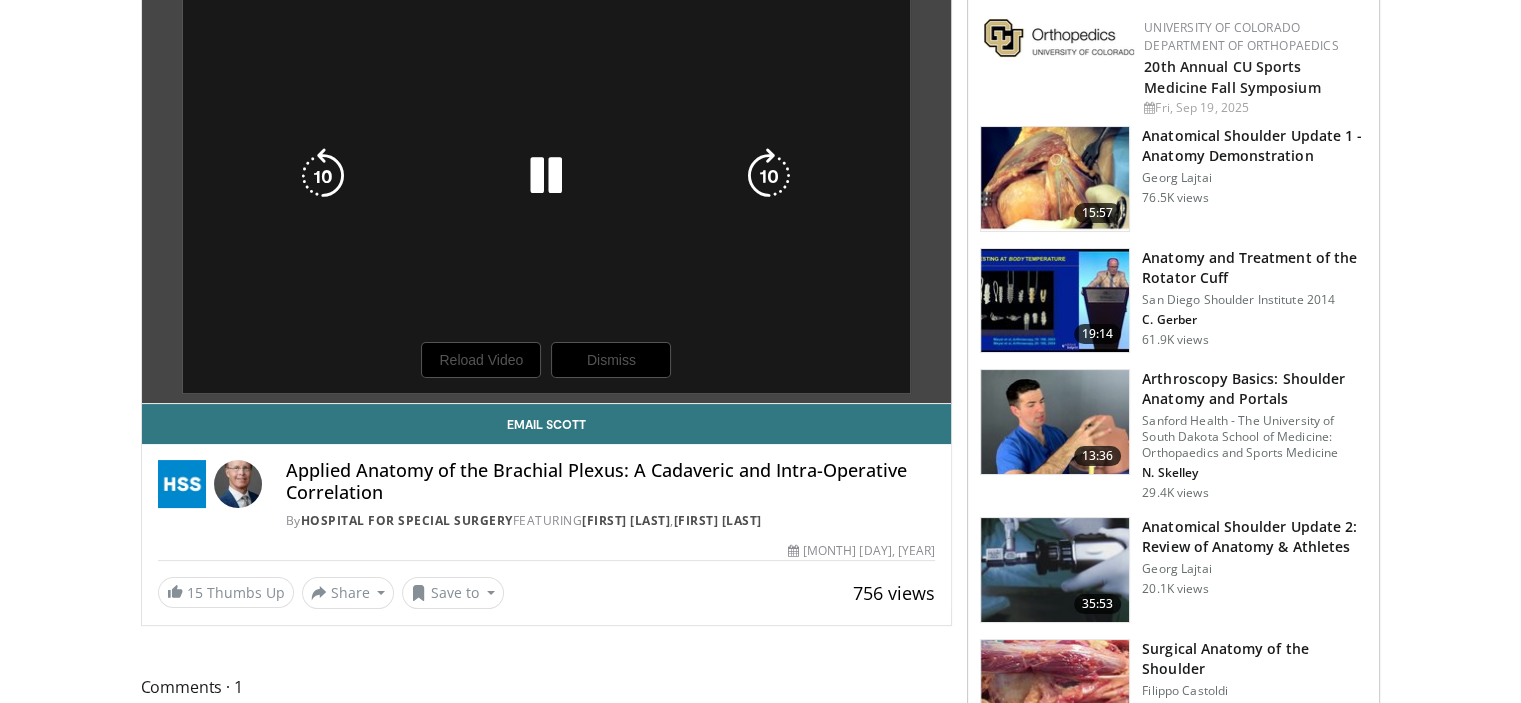 scroll, scrollTop: 0, scrollLeft: 0, axis: both 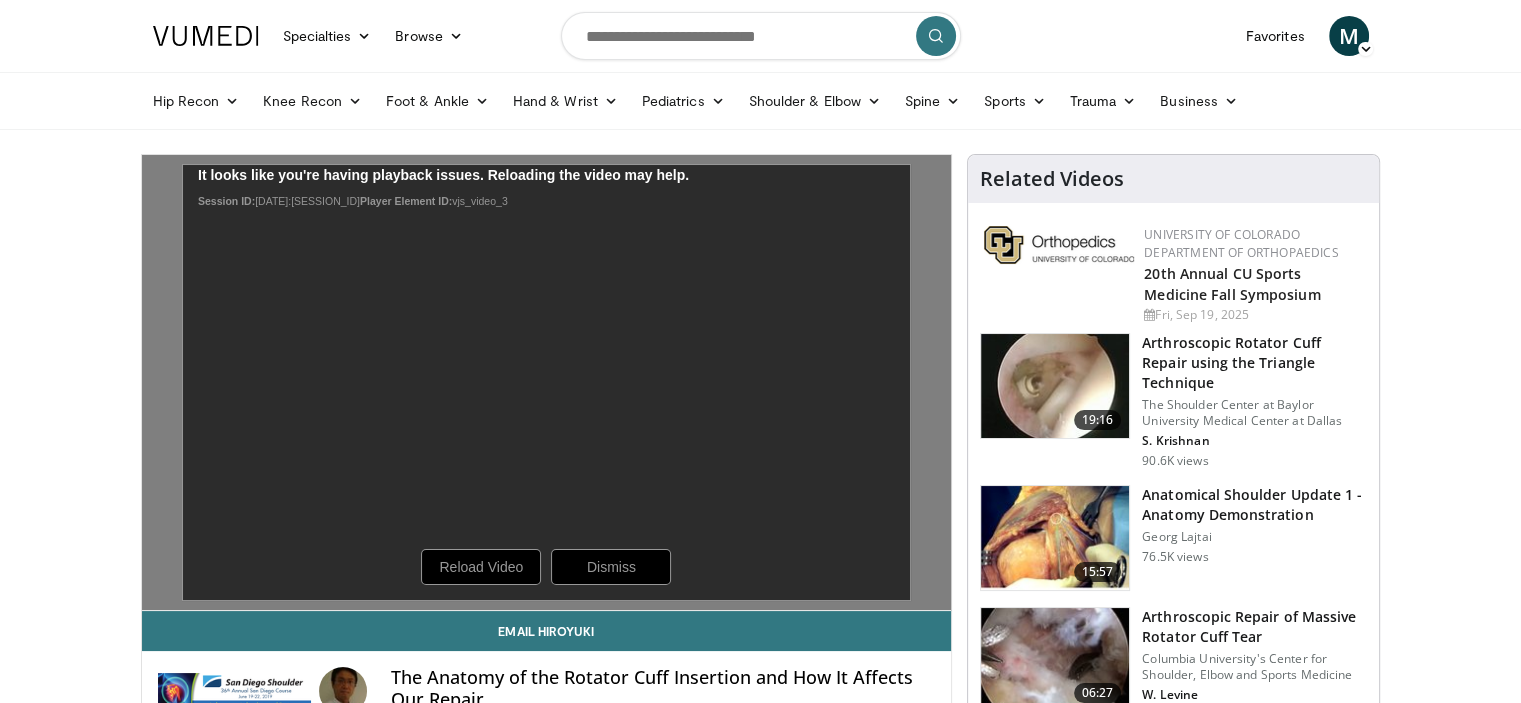 click on "Specialties
Adult & Family Medicine
Allergy, Asthma, Immunology
Anesthesiology
Cardiology
Dental
Dermatology
Endocrinology
Gastroenterology & Hepatology
General Surgery
Hematology & Oncology
Infectious Disease
Nephrology
Neurology
Neurosurgery
Obstetrics & Gynecology
Ophthalmology
Oral Maxillofacial
Orthopaedics
Otolaryngology
Pediatrics
Plastic Surgery
Podiatry
Psychiatry
Pulmonology
Radiation Oncology
Radiology
Rheumatology
Urology" at bounding box center [760, 1560] 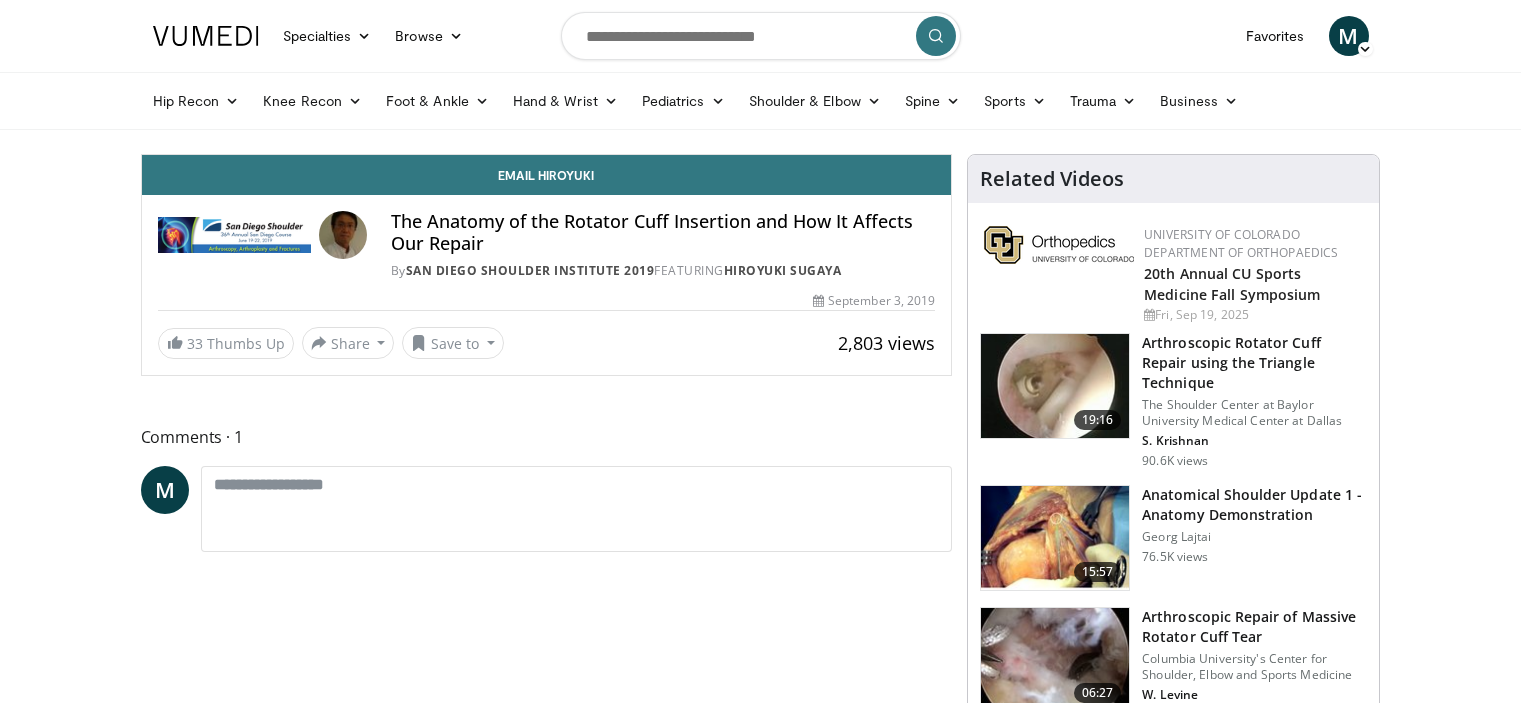 scroll, scrollTop: 0, scrollLeft: 0, axis: both 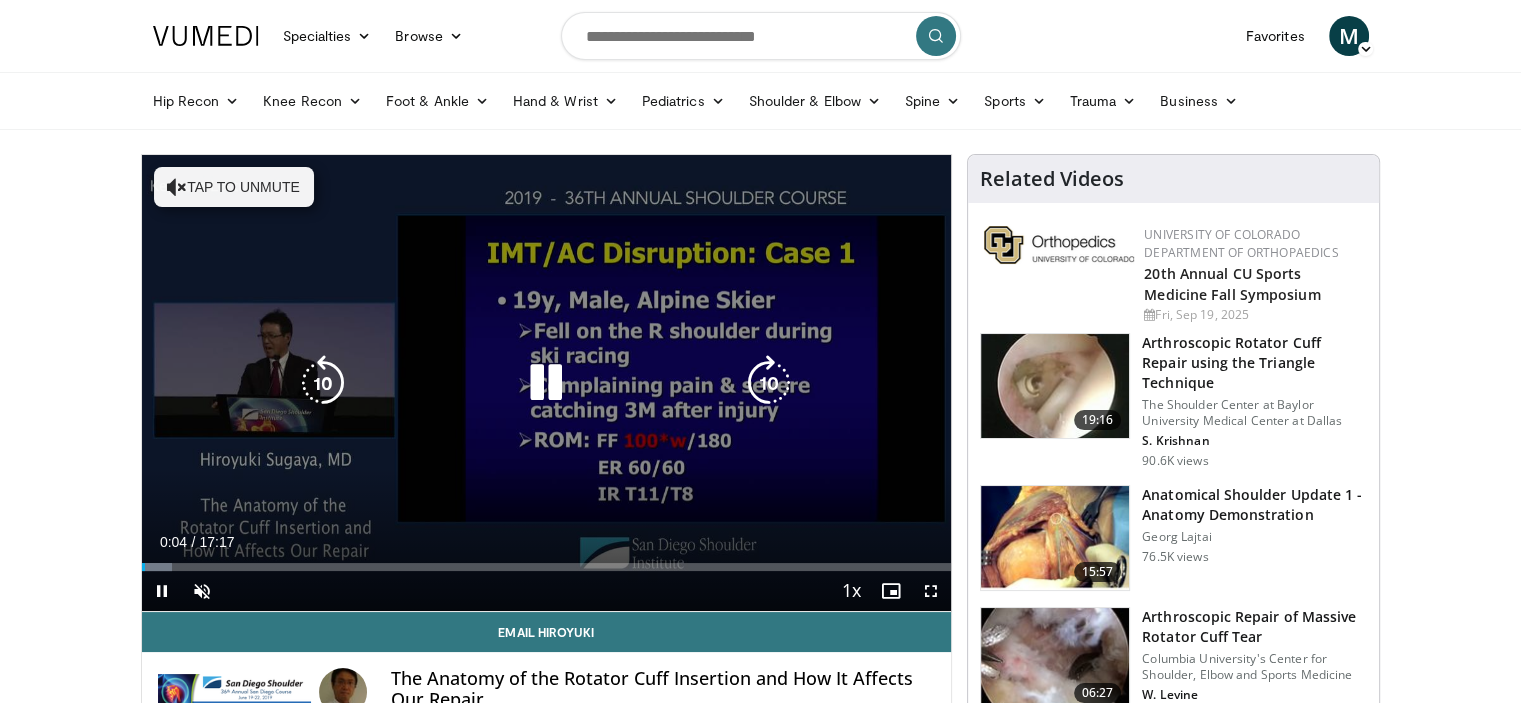 click at bounding box center [546, 383] 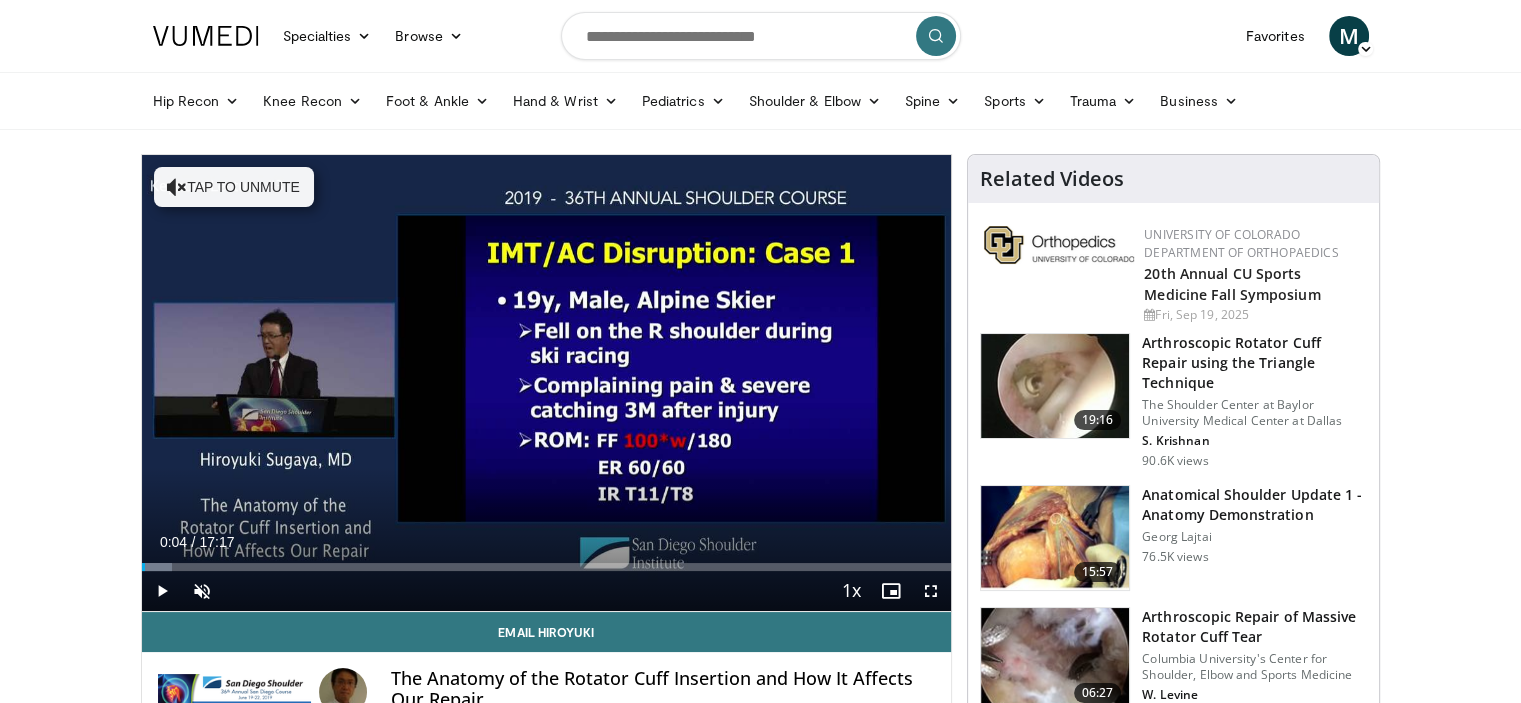 click on "Specialties
Adult & Family Medicine
Allergy, Asthma, Immunology
Anesthesiology
Cardiology
Dental
Dermatology
Endocrinology
Gastroenterology & Hepatology
General Surgery
Hematology & Oncology
Infectious Disease
Nephrology
Neurology
Neurosurgery
Obstetrics & Gynecology
Ophthalmology
Oral Maxillofacial
Orthopaedics
Otolaryngology
Pediatrics
Plastic Surgery
Podiatry
Psychiatry
Pulmonology
Radiation Oncology
Radiology
Rheumatology
Urology" at bounding box center [760, 1560] 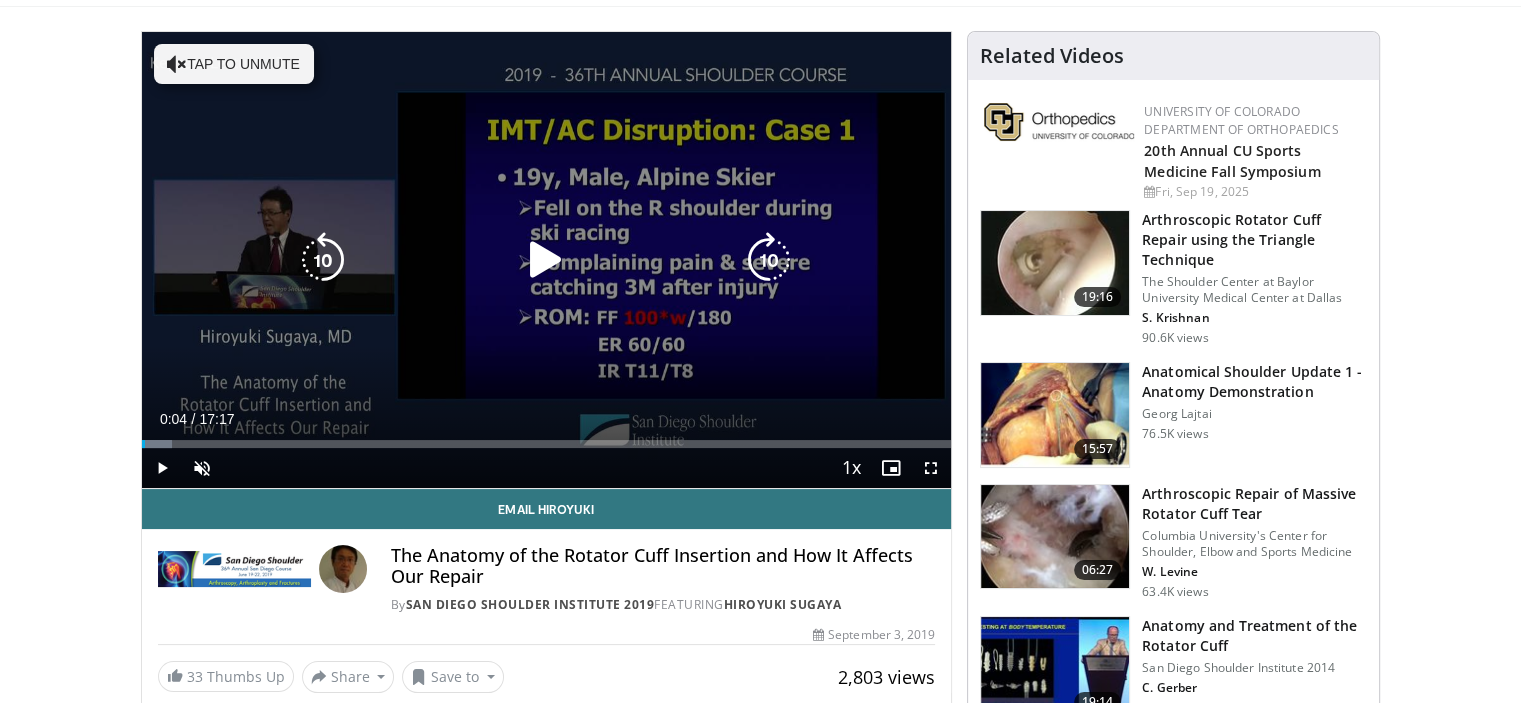 scroll, scrollTop: 124, scrollLeft: 0, axis: vertical 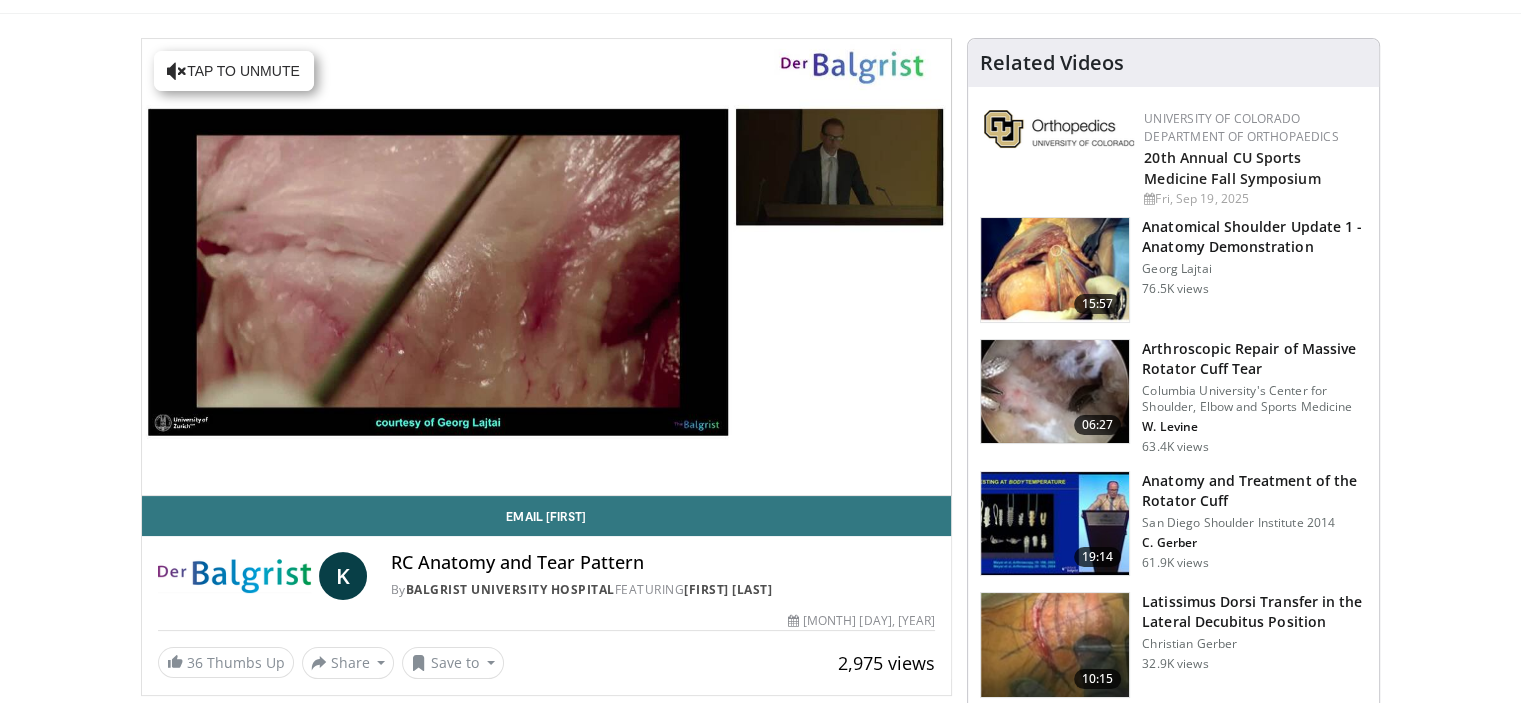 click on "10 seconds
Tap to unmute" at bounding box center [547, 267] 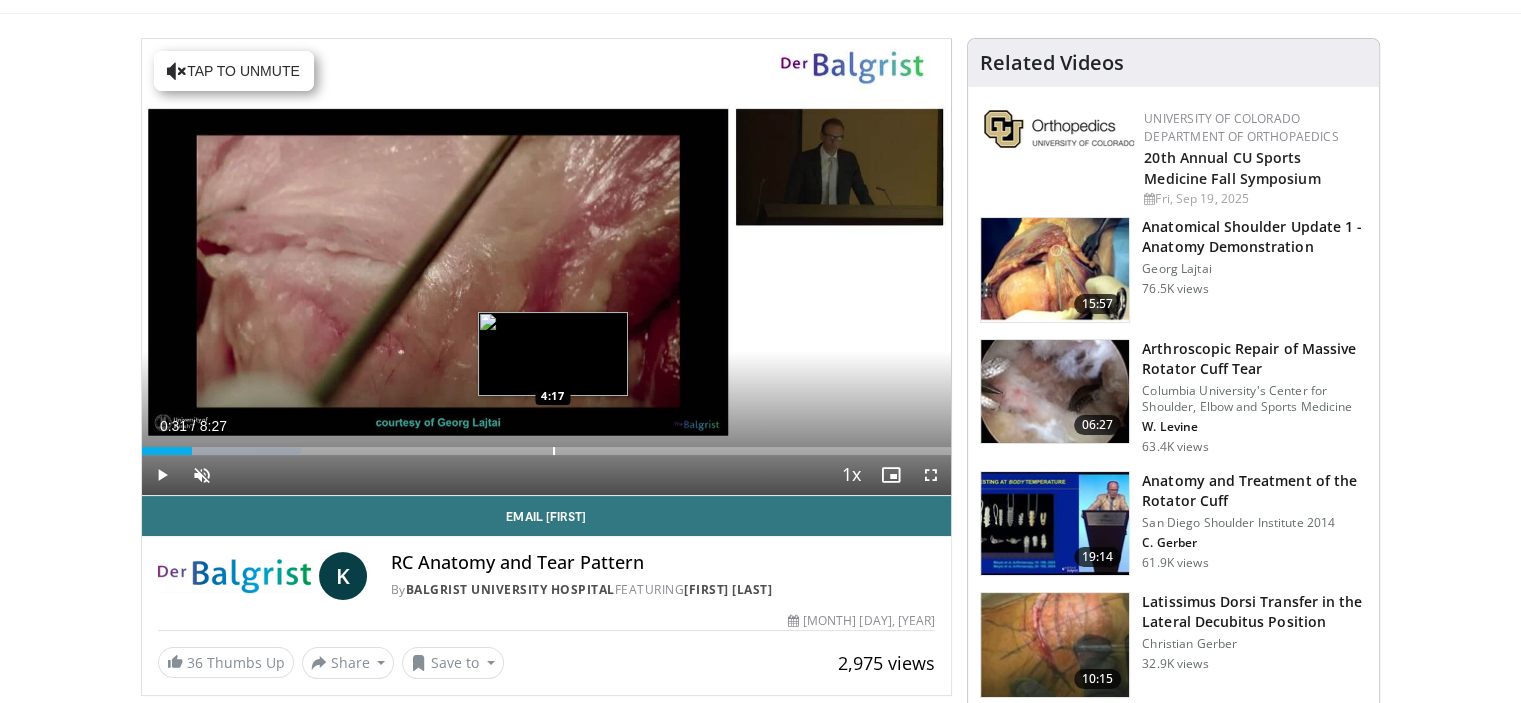 click on "Loaded :  19.65% 0:31 4:17" at bounding box center [547, 445] 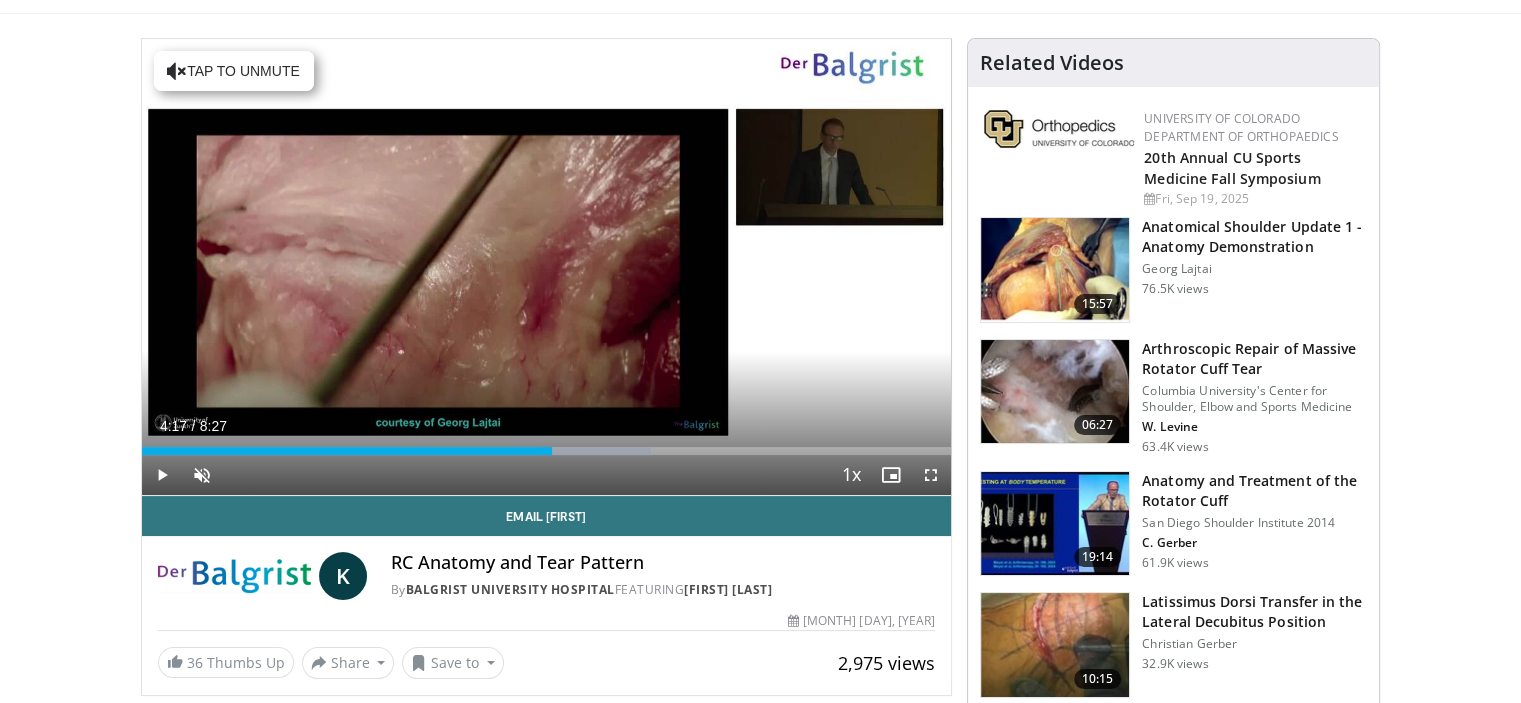 click on "Specialties
Adult & Family Medicine
Allergy, Asthma, Immunology
Anesthesiology
Cardiology
Dental
Dermatology
Endocrinology
Gastroenterology & Hepatology
General Surgery
Hematology & Oncology
Infectious Disease
Nephrology
Neurology
Neurosurgery
Obstetrics & Gynecology
Ophthalmology
Oral Maxillofacial
Orthopaedics
Otolaryngology
Pediatrics
Plastic Surgery
Podiatry
Psychiatry
Pulmonology
Radiation Oncology
Radiology
Rheumatology
Urology" at bounding box center [760, 1431] 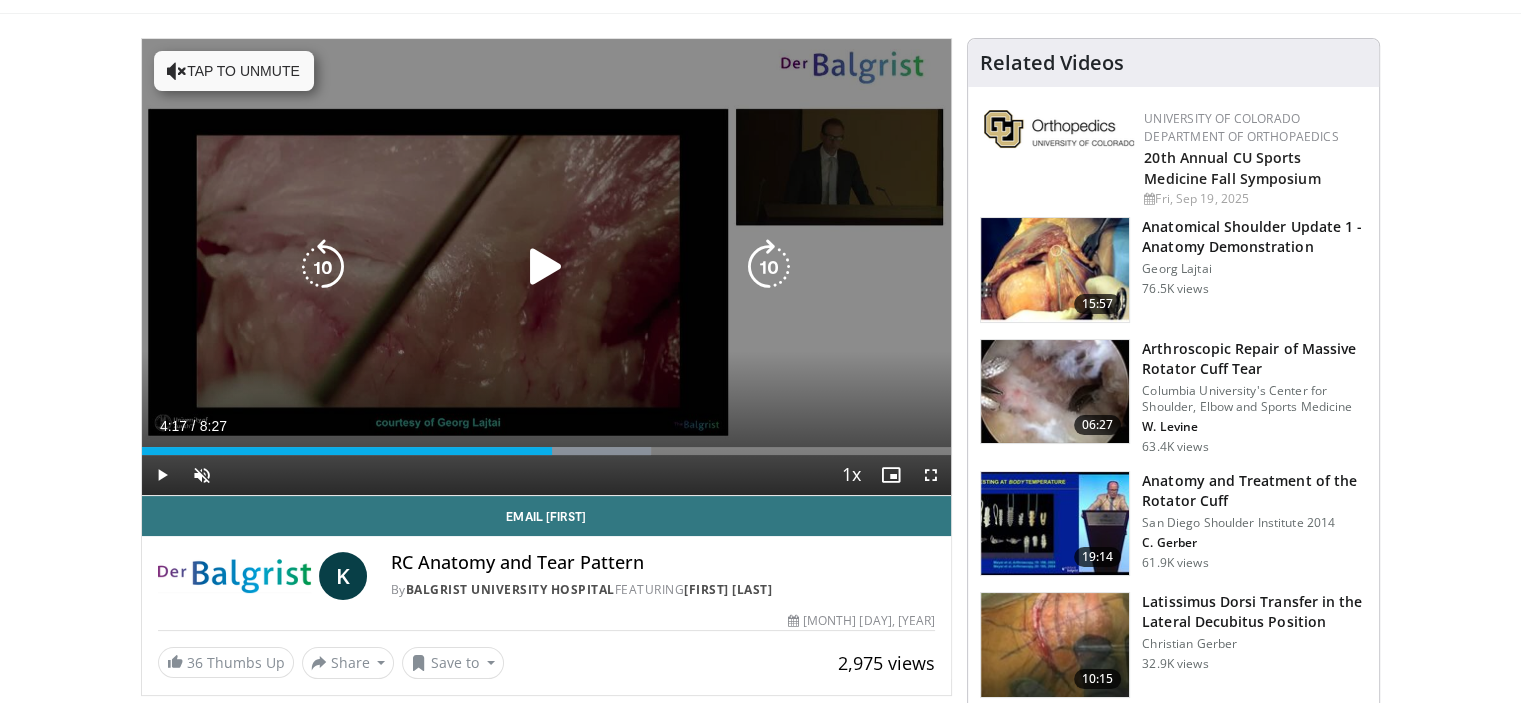 scroll, scrollTop: 220, scrollLeft: 0, axis: vertical 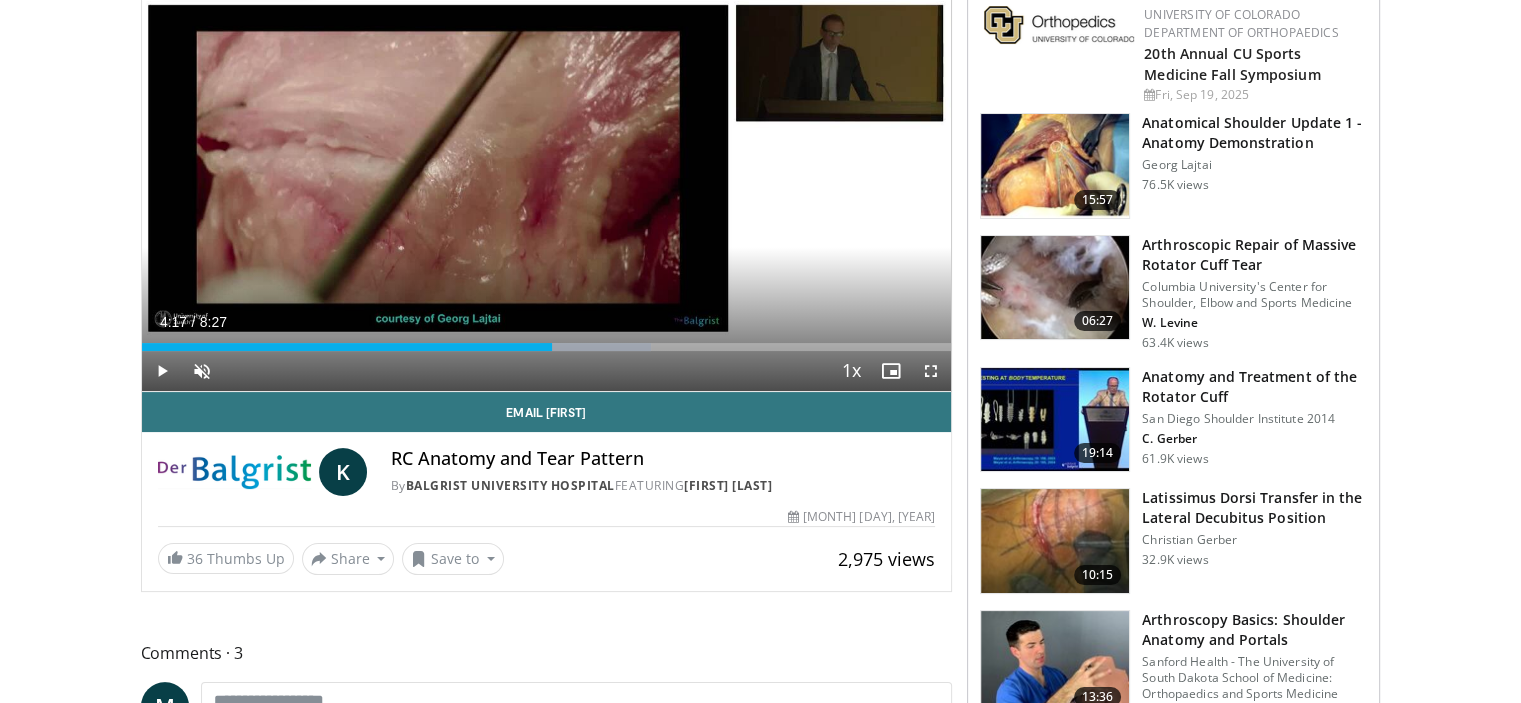 click on "Specialties
Adult & Family Medicine
Allergy, Asthma, Immunology
Anesthesiology
Cardiology
Dental
Dermatology
Endocrinology
Gastroenterology & Hepatology
General Surgery
Hematology & Oncology
Infectious Disease
Nephrology
Neurology
Neurosurgery
Obstetrics & Gynecology
Ophthalmology
Oral Maxillofacial
Orthopaedics
Otolaryngology
Pediatrics
Plastic Surgery
Podiatry
Psychiatry
Pulmonology
Radiation Oncology
Radiology
Rheumatology
Urology" at bounding box center (760, 1327) 